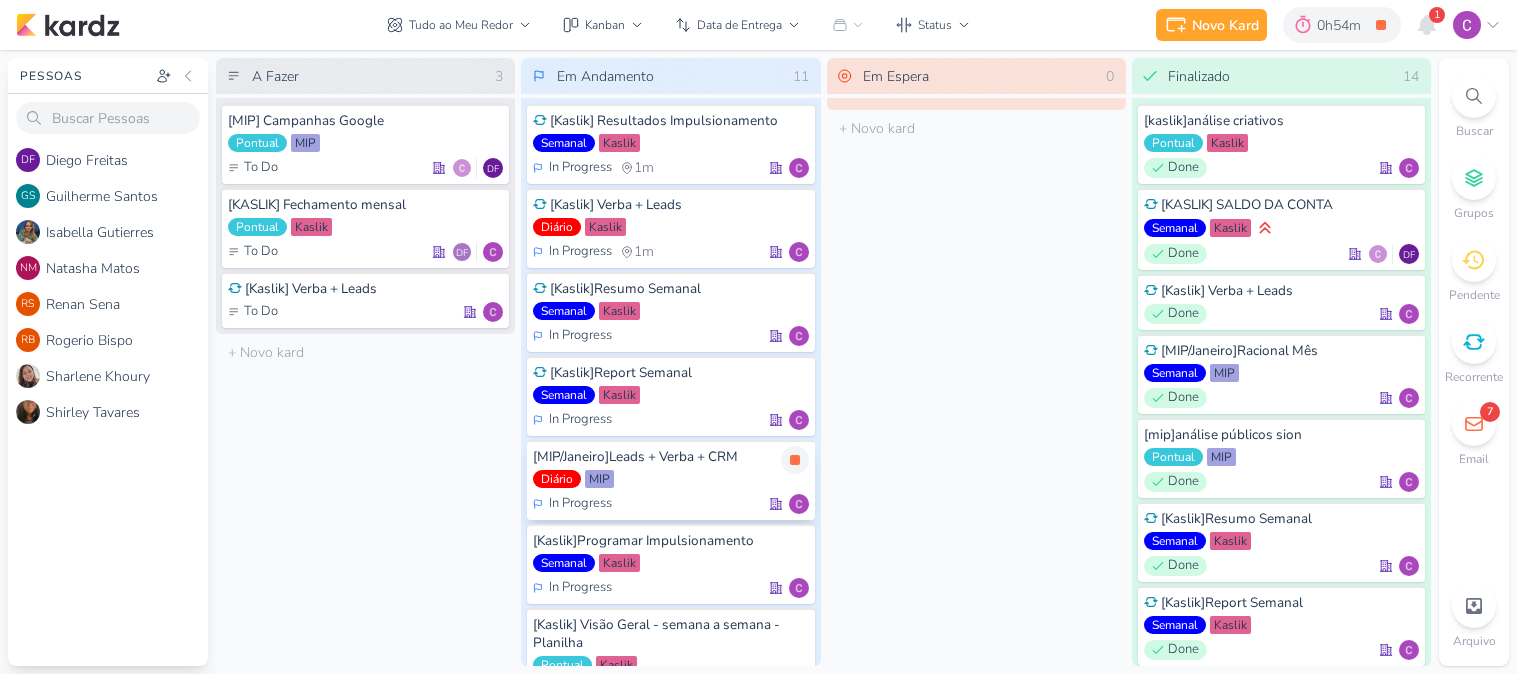 scroll, scrollTop: 0, scrollLeft: 0, axis: both 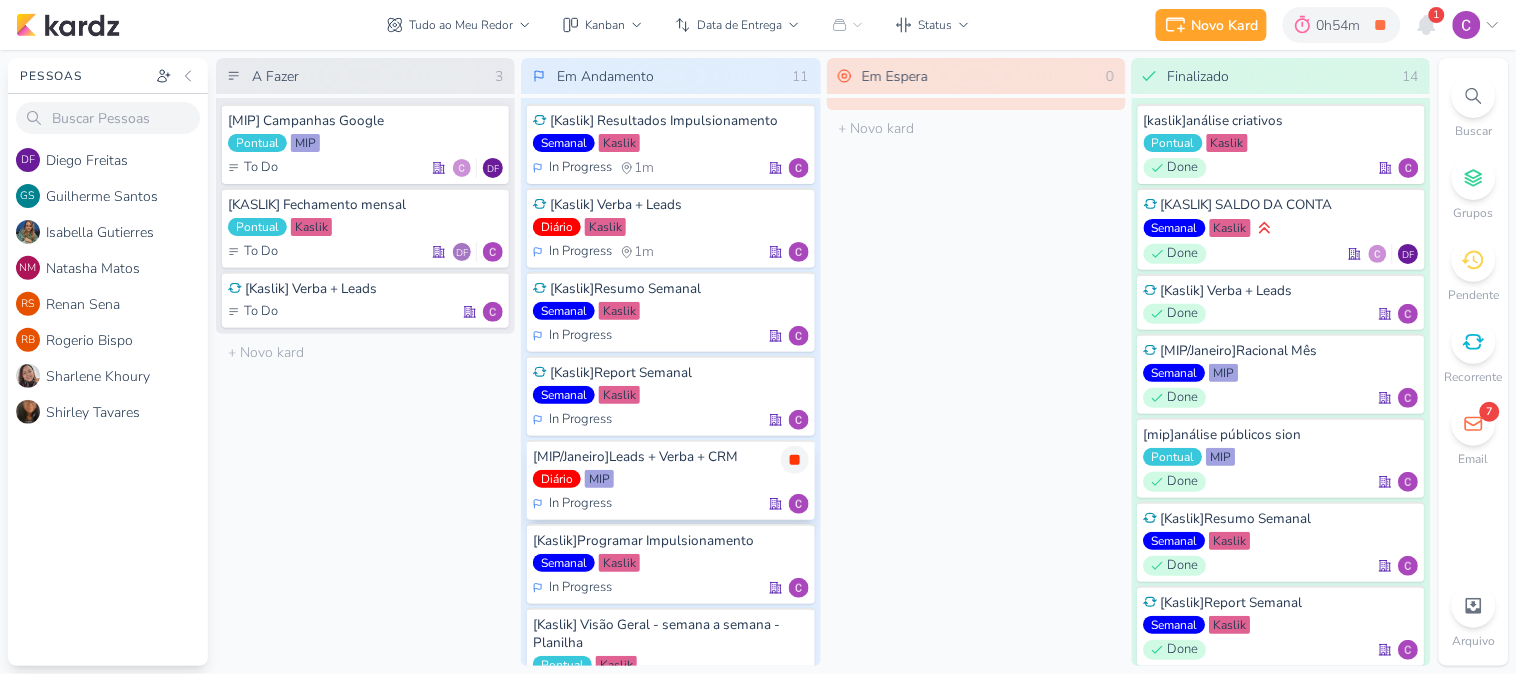 click 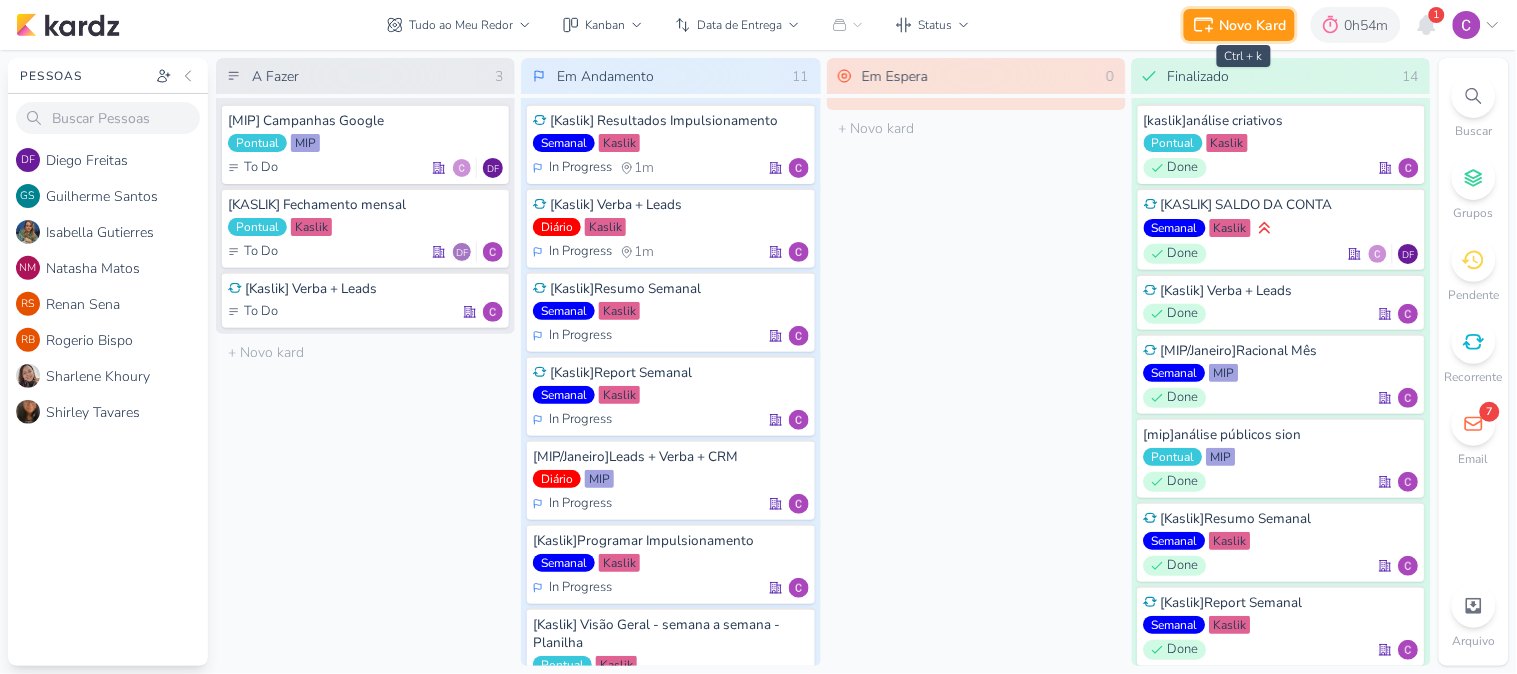 click on "Novo Kard" at bounding box center [1253, 25] 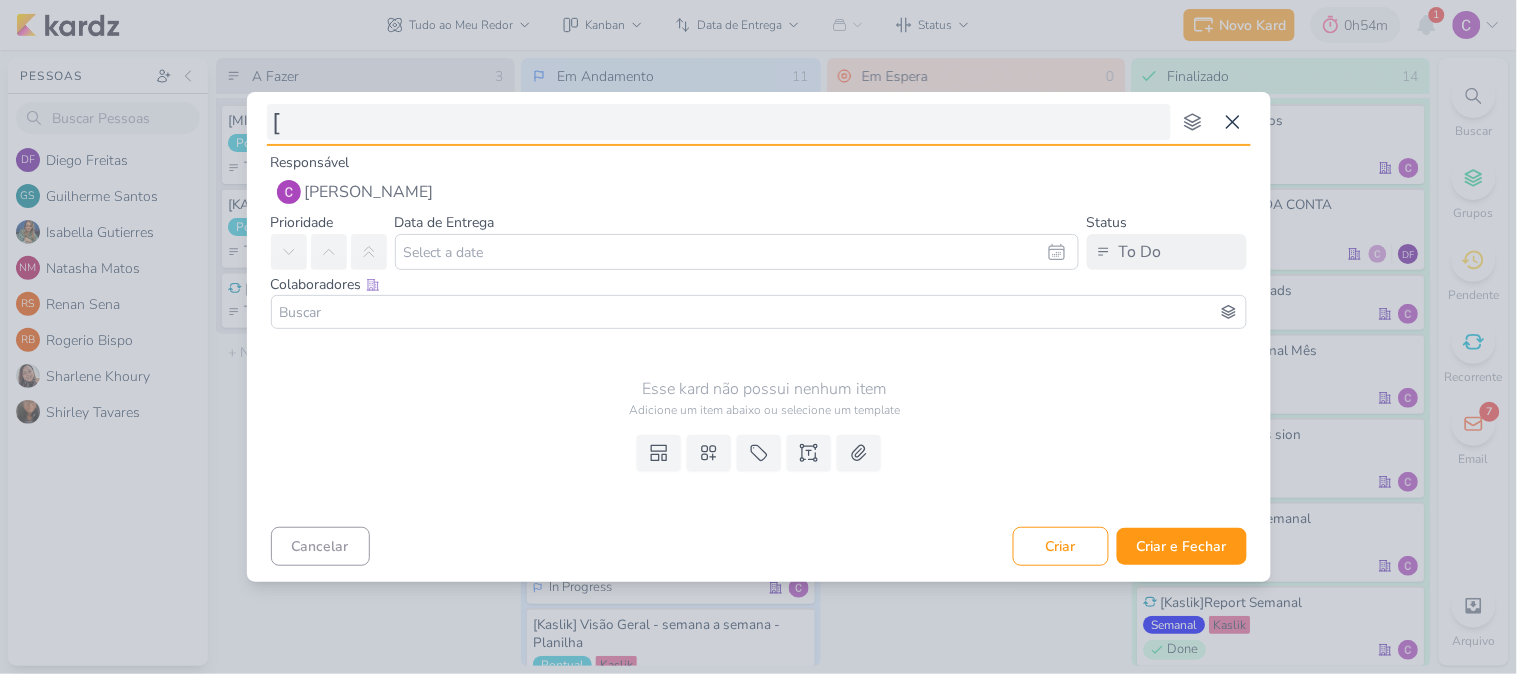 type on "[k" 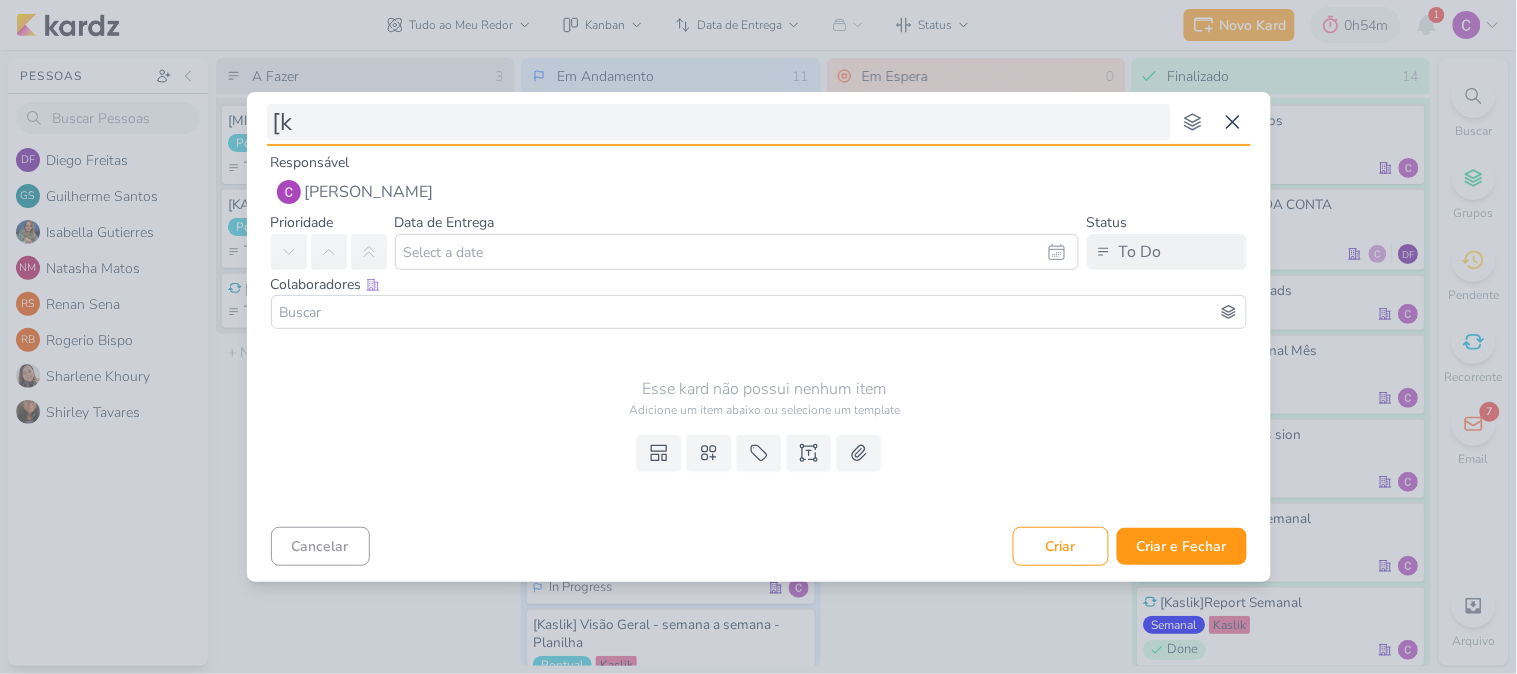 type 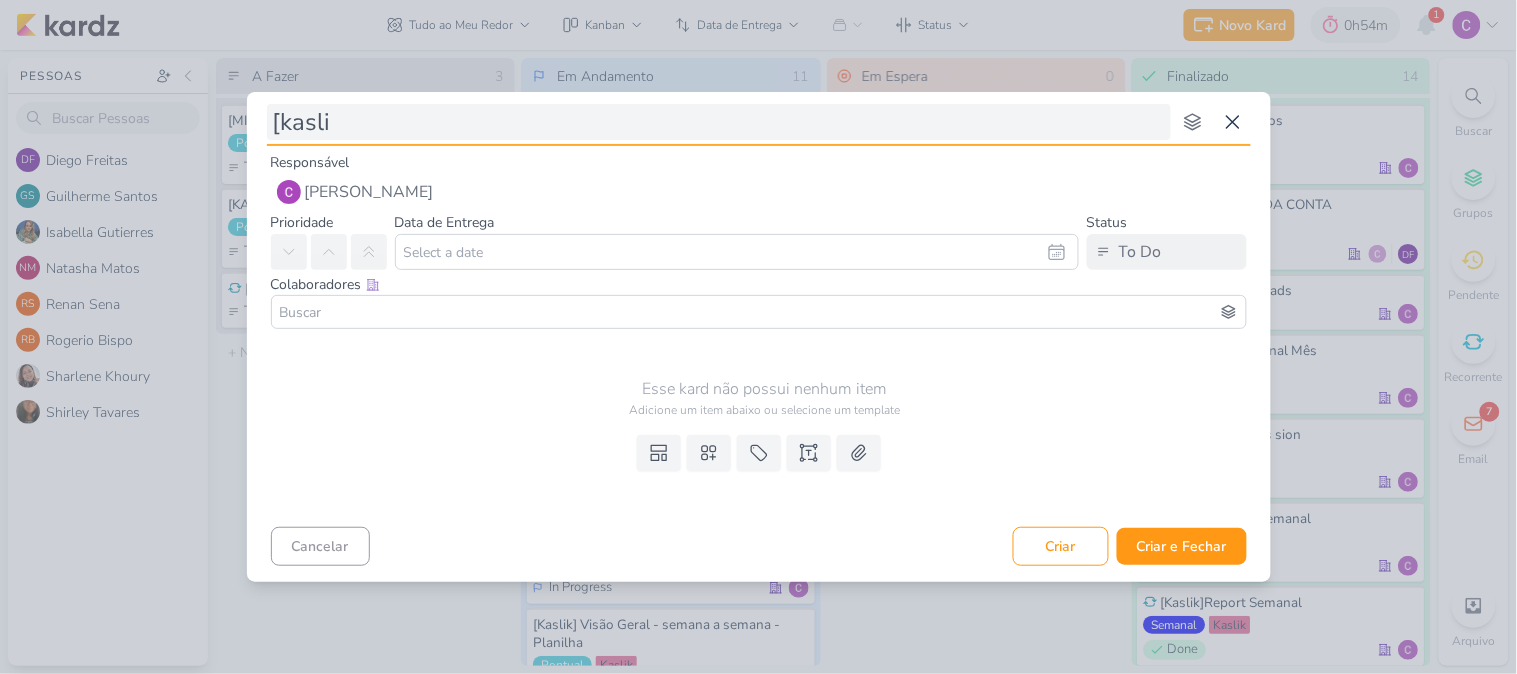 type on "[kaslik" 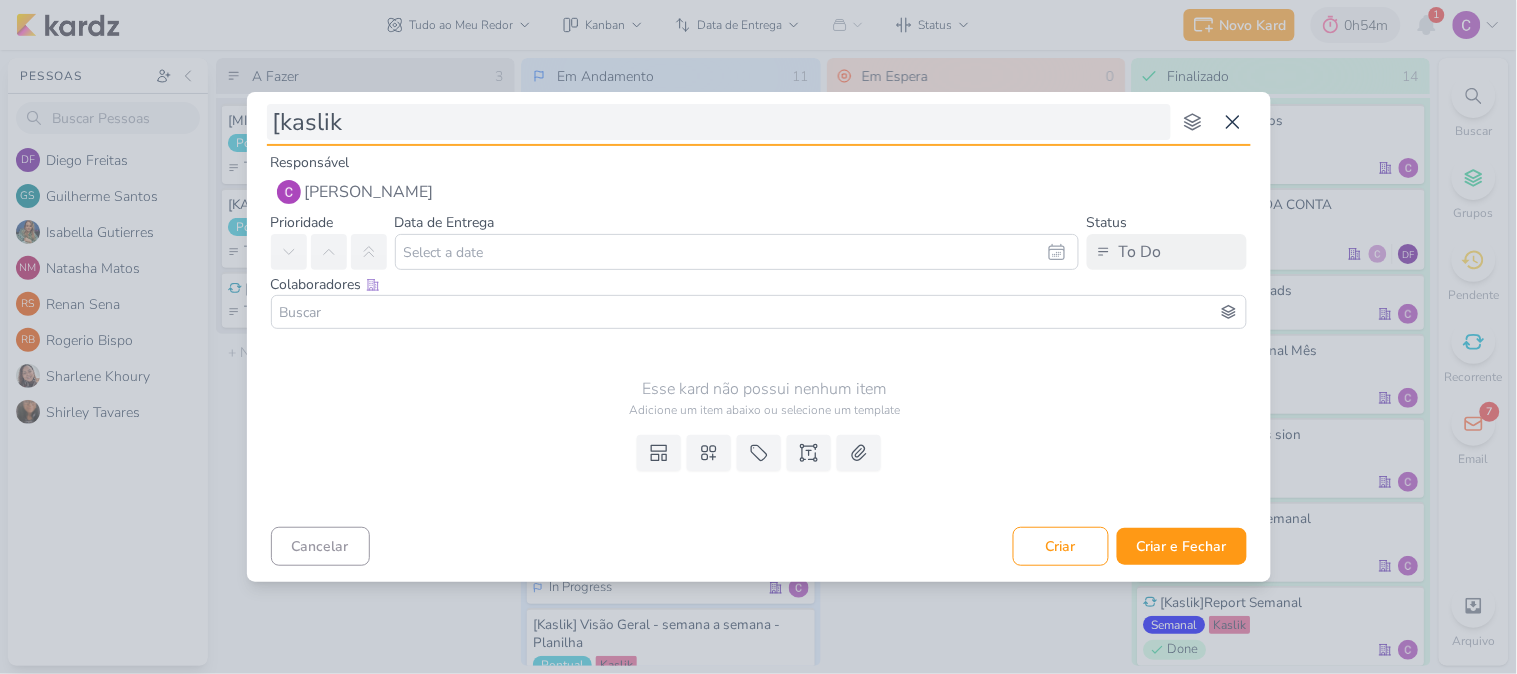 type 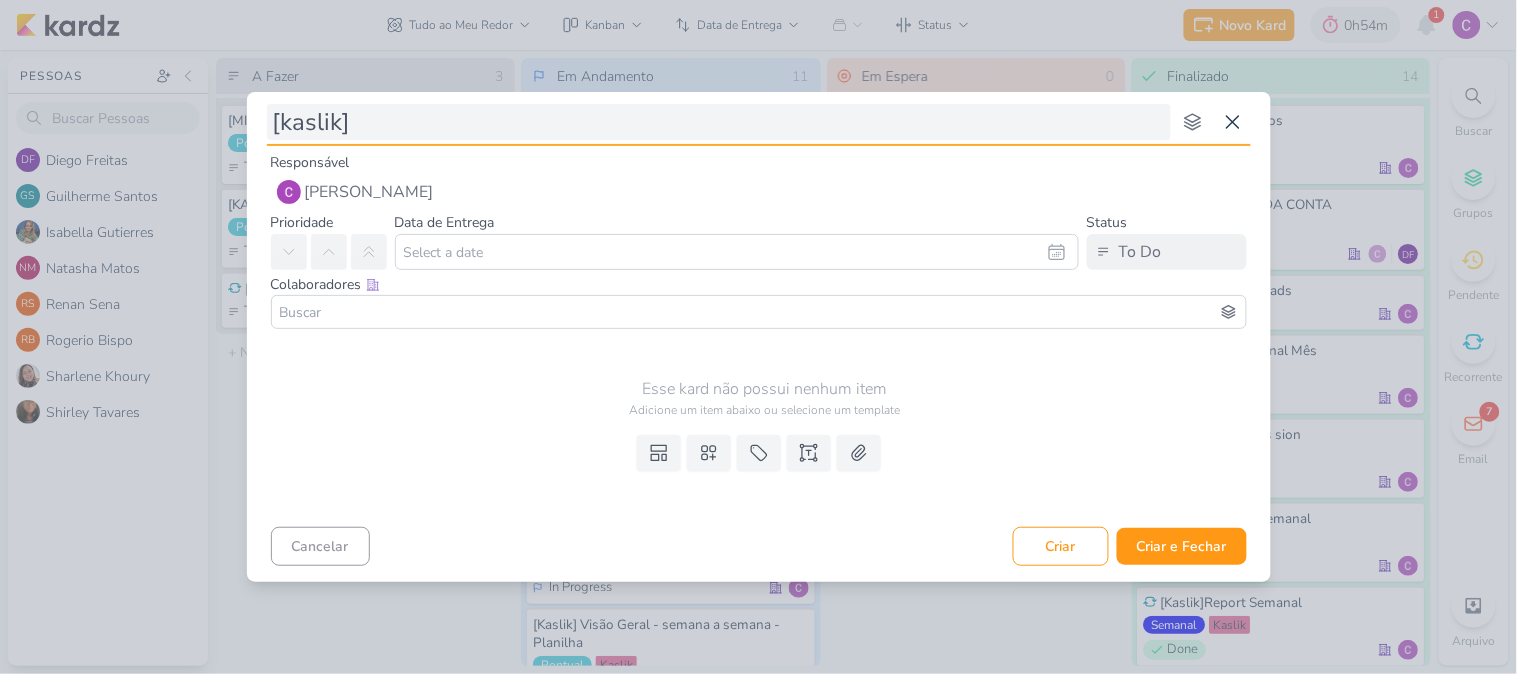 type 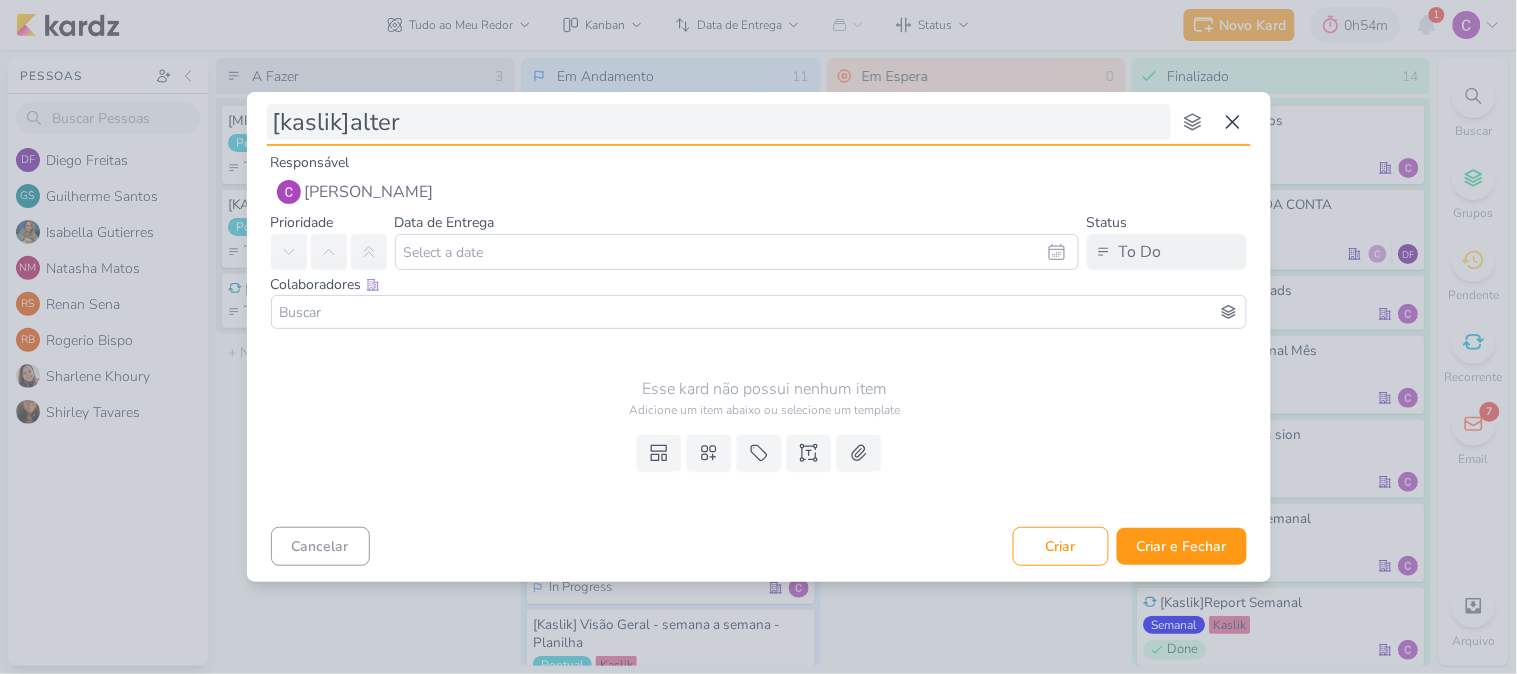 type on "[kaslik]altera" 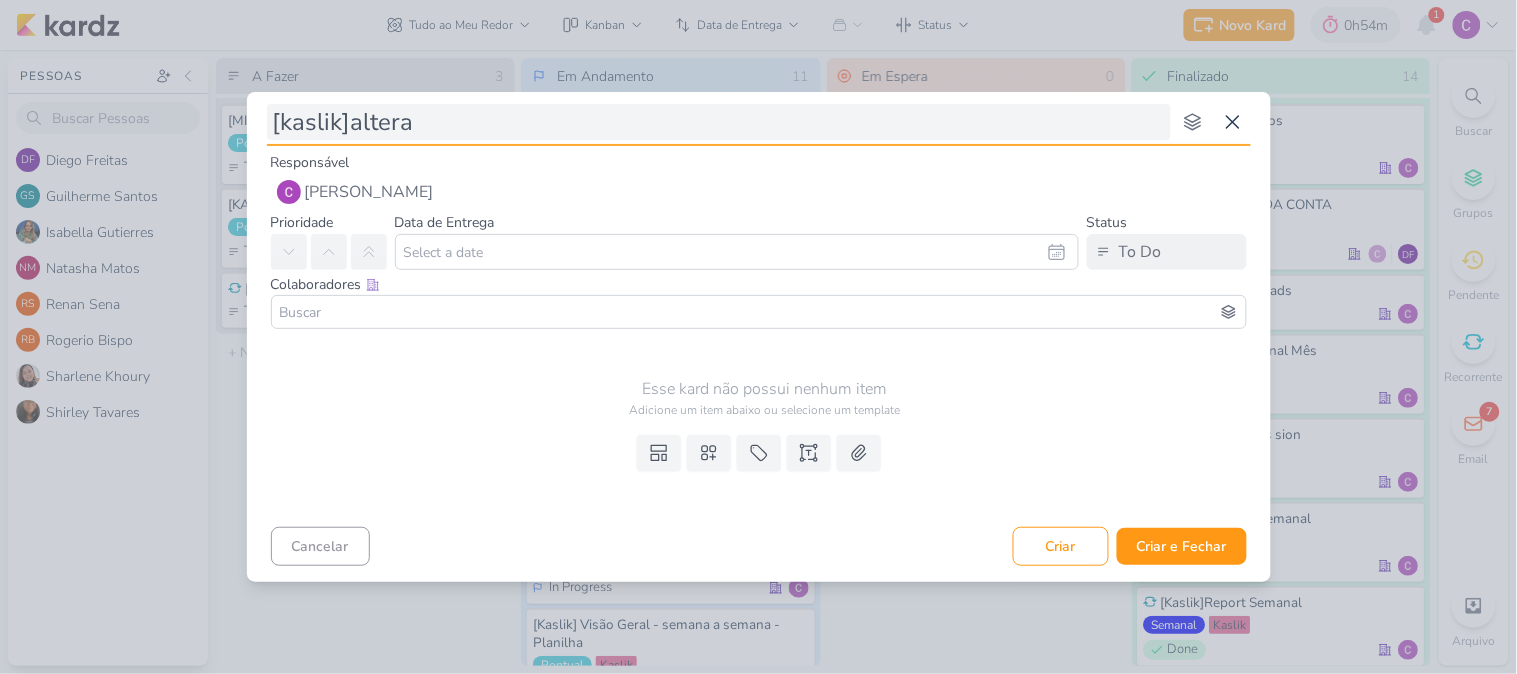 type 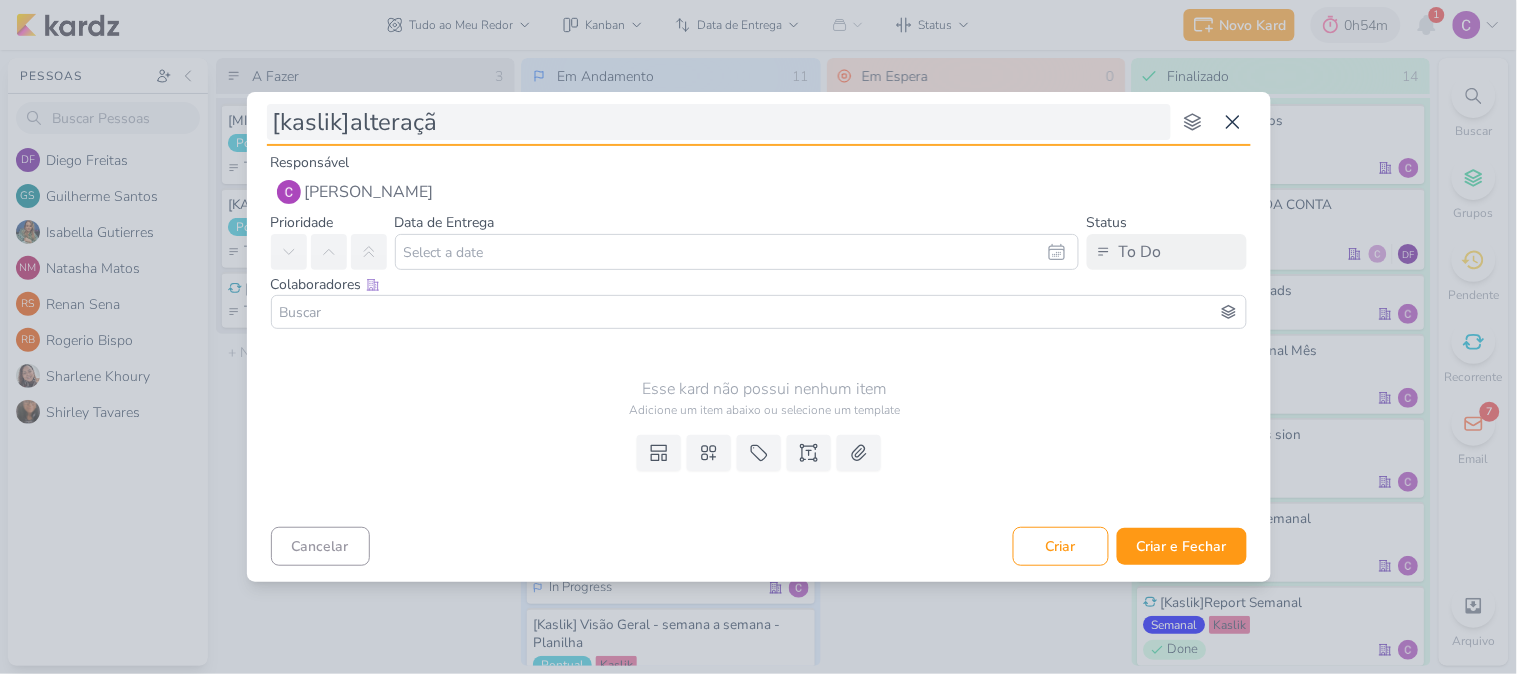 type on "[kaslik]alteração" 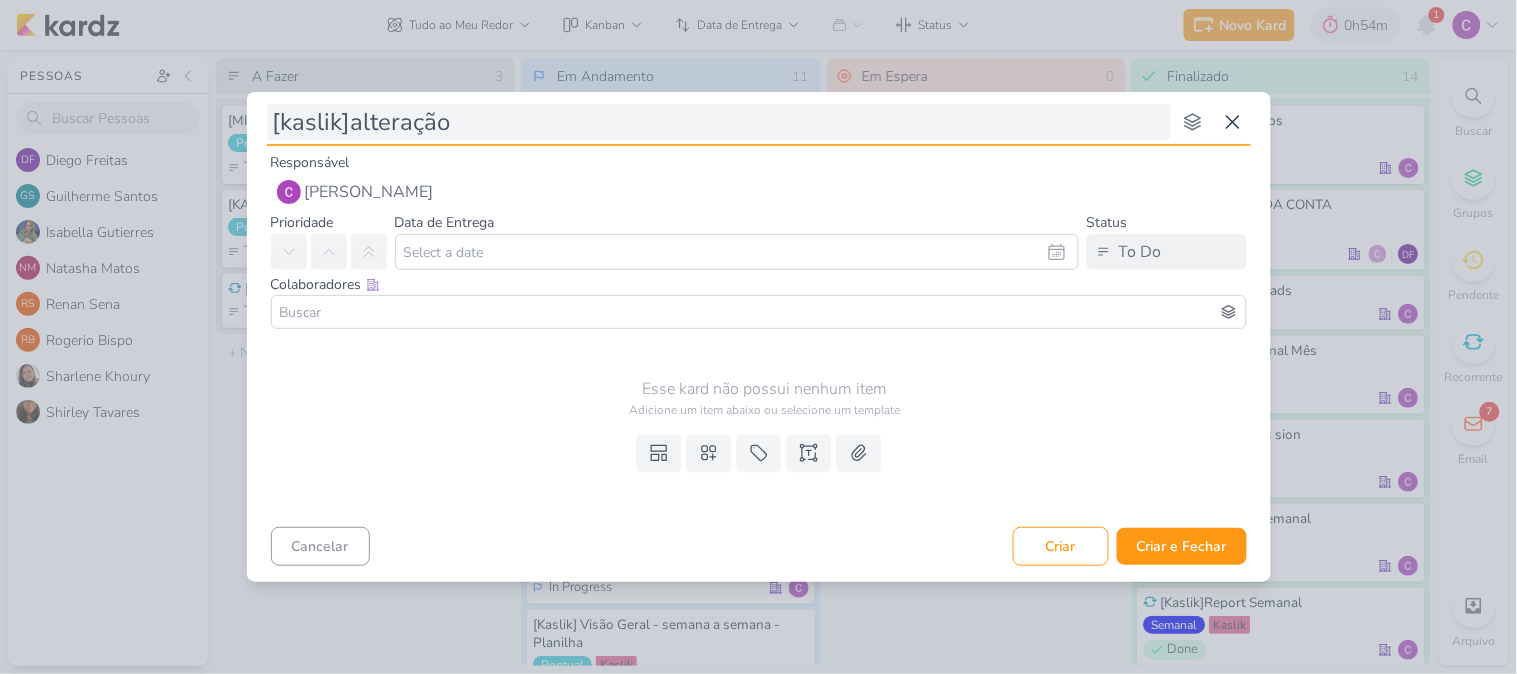 type 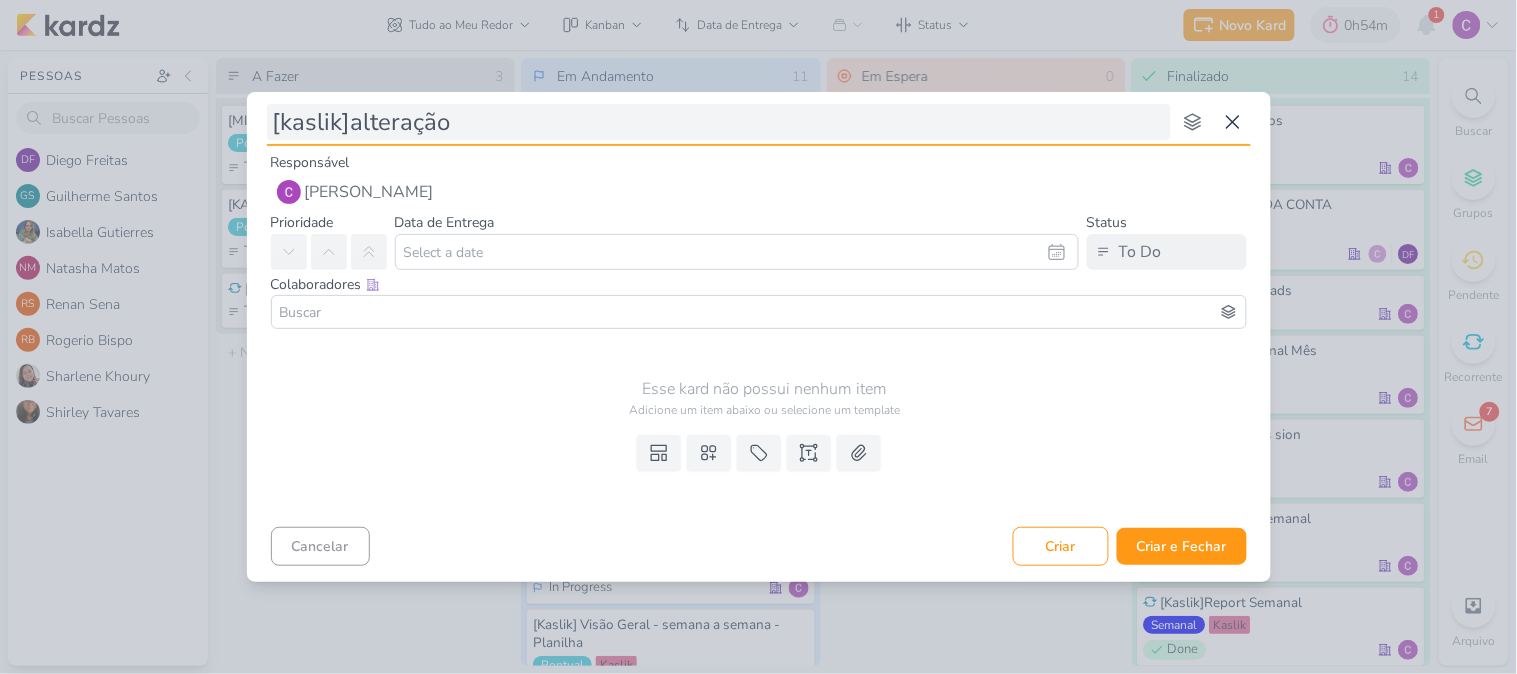type on "[kaslik]alteração o" 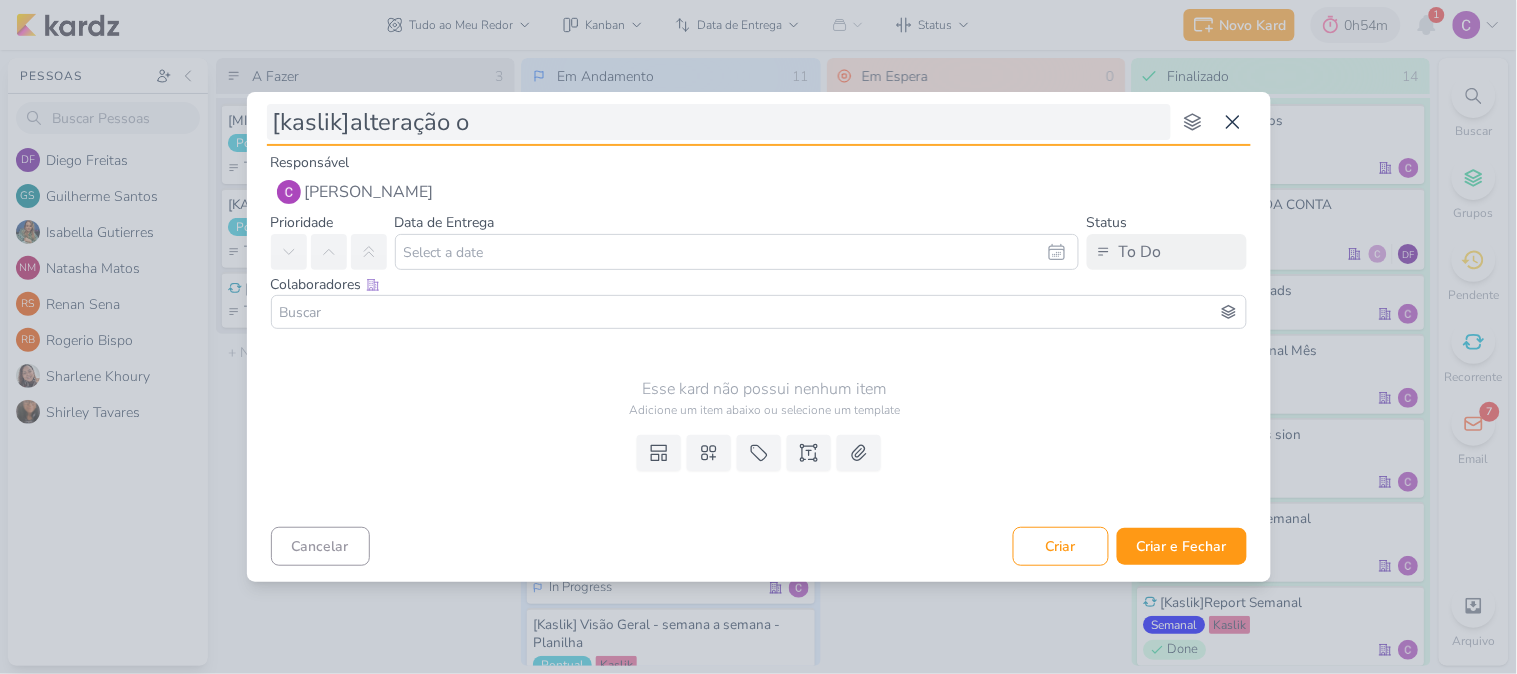type 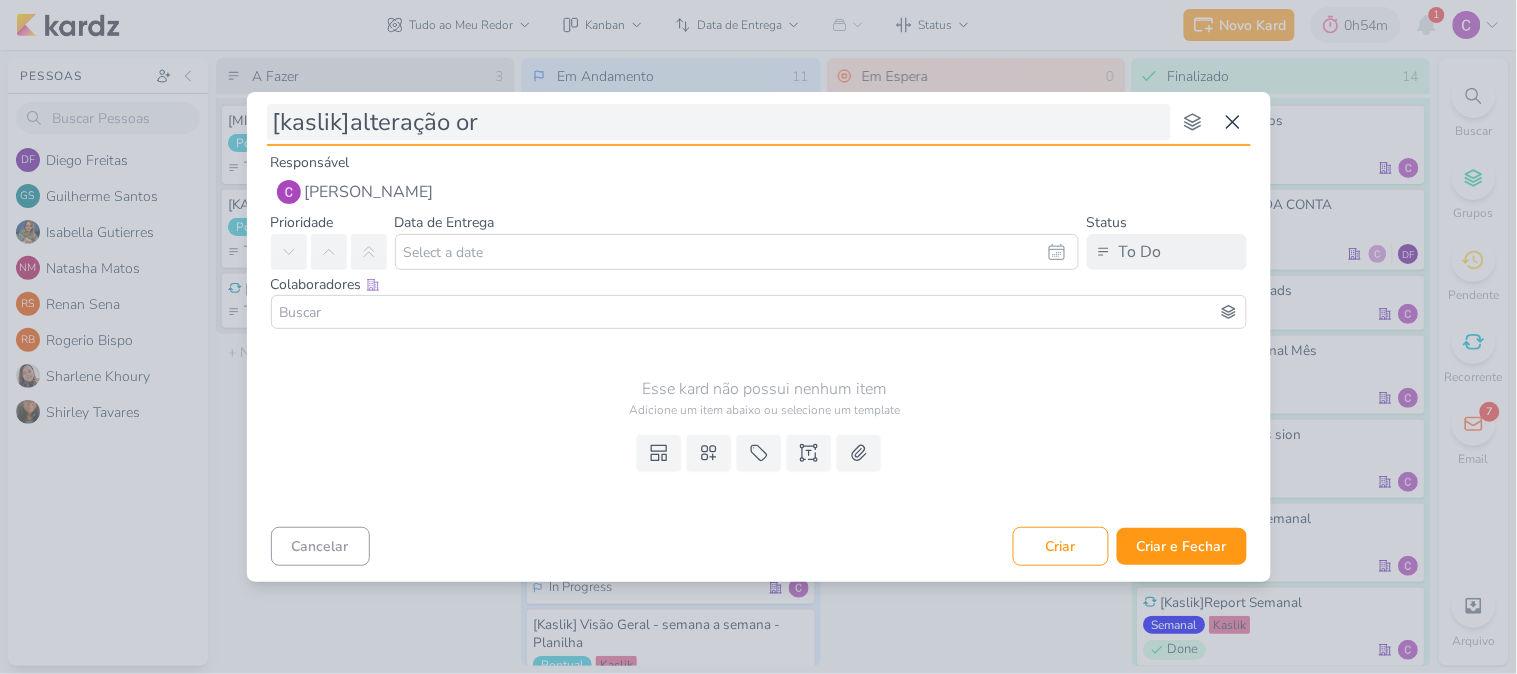 type 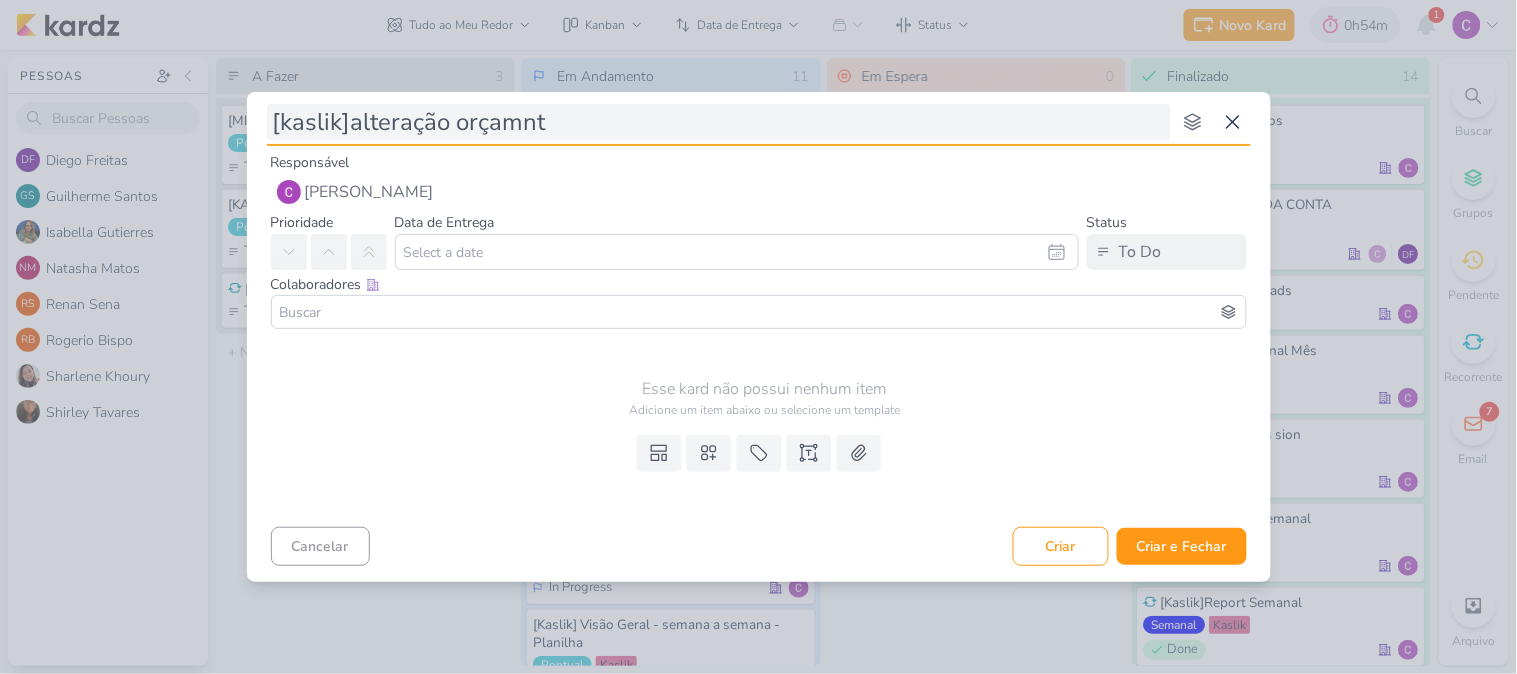 type on "[kaslik]alteração orçamnto" 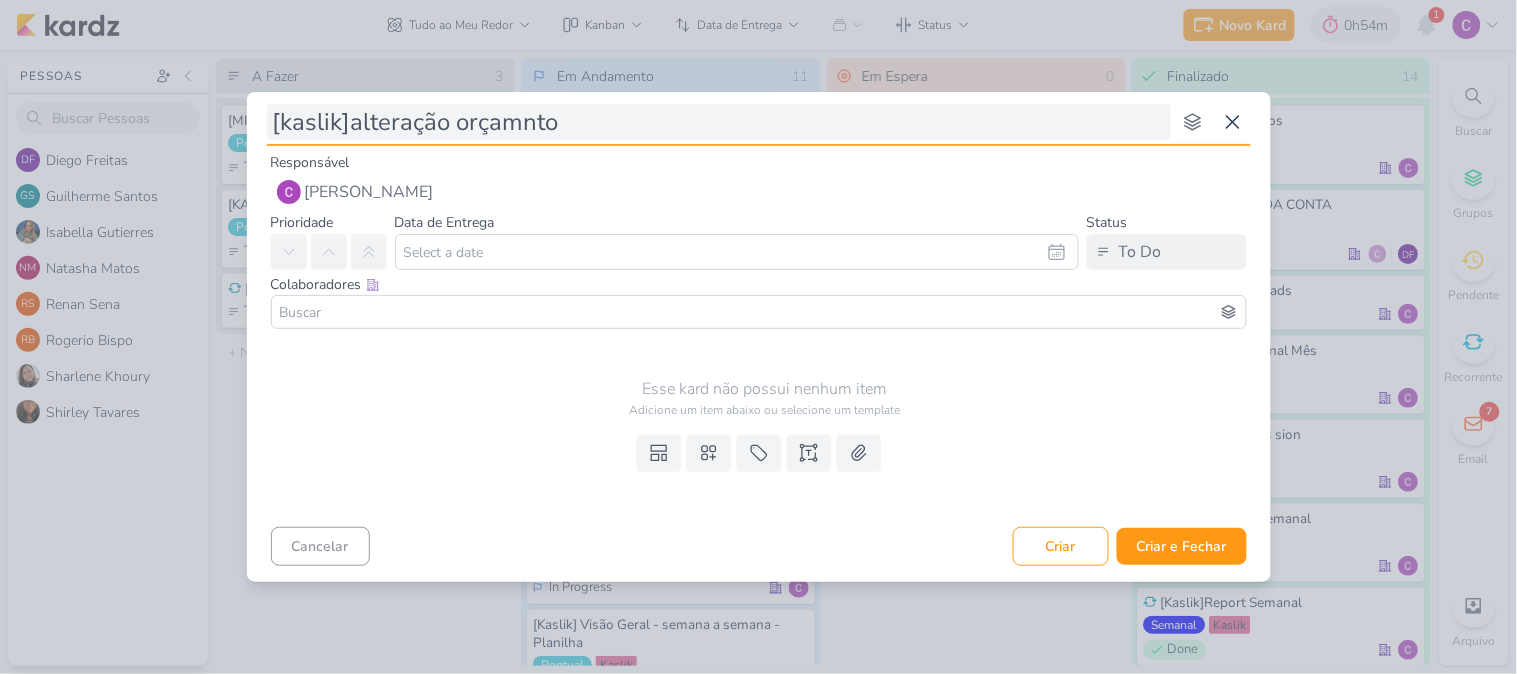 type 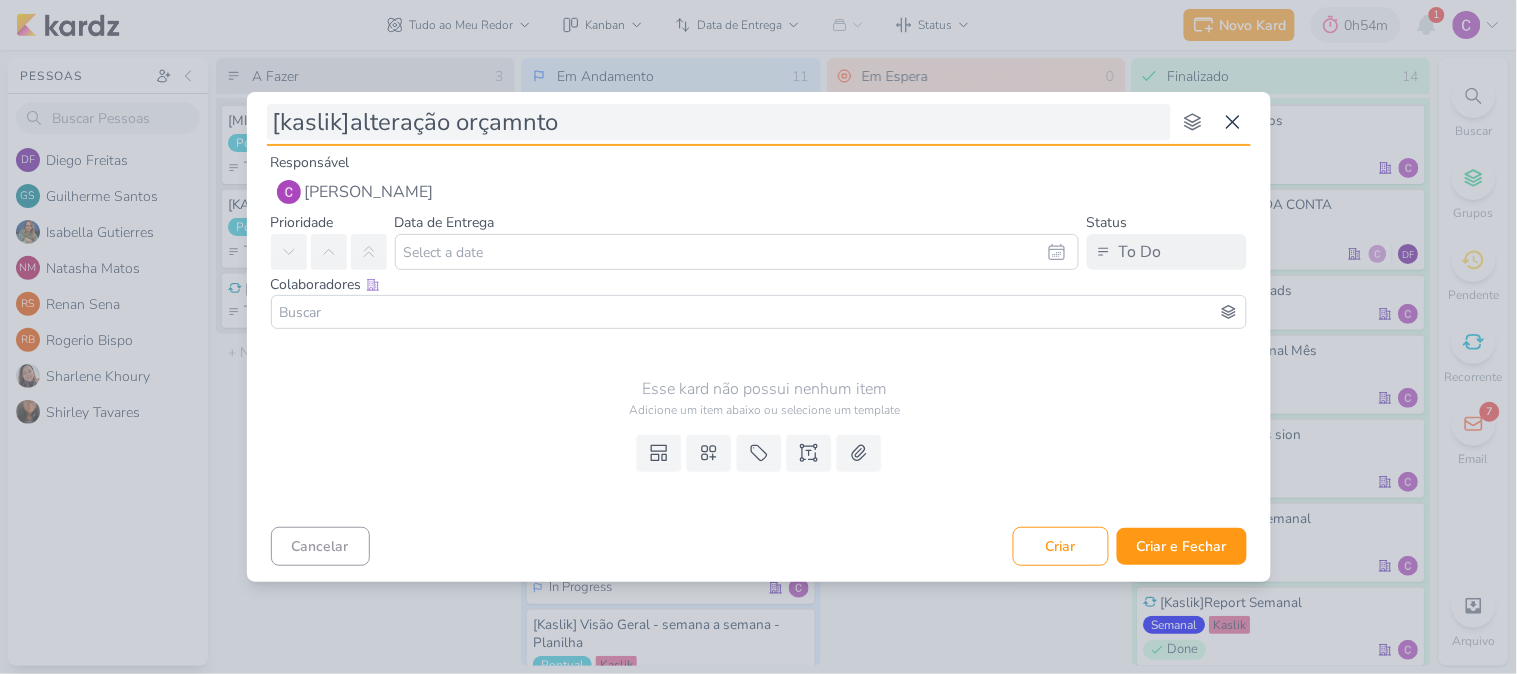 type on "[kaslik]alteração orçamento" 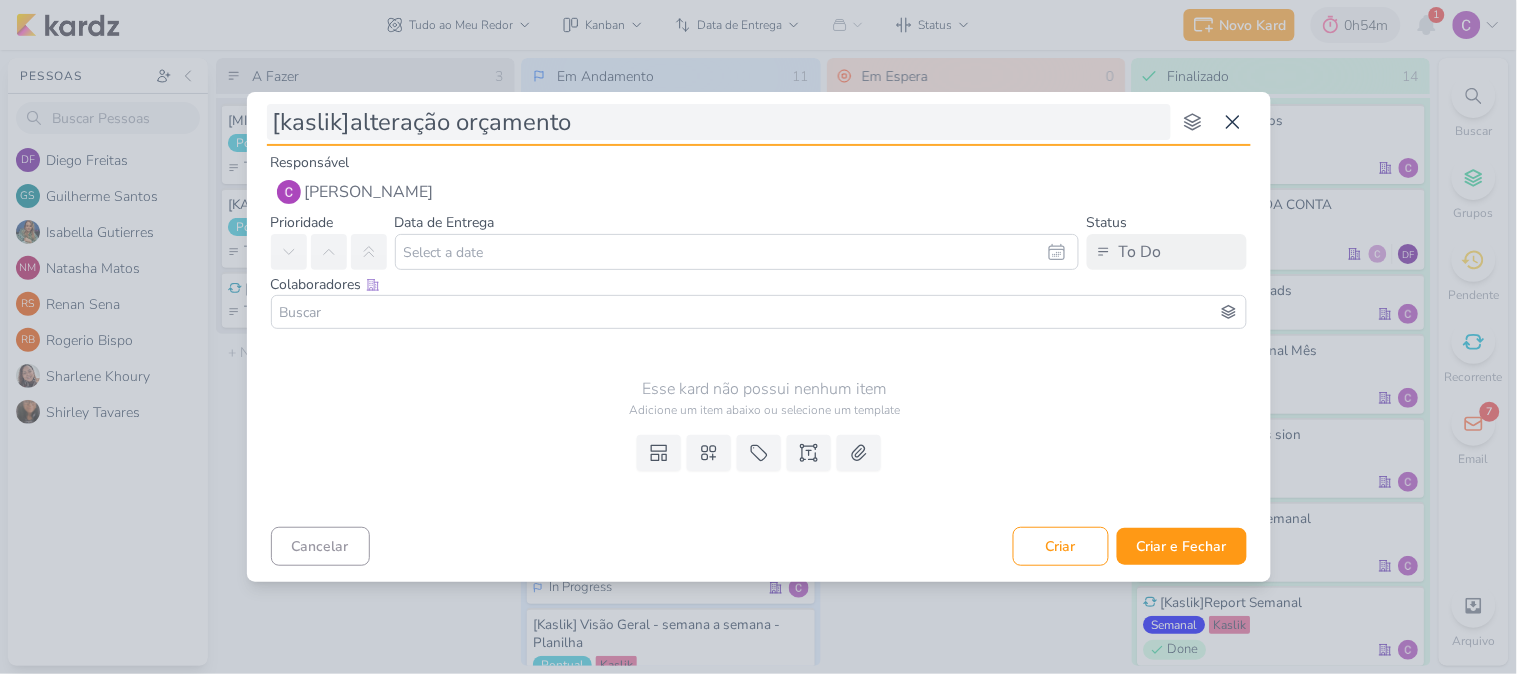 type 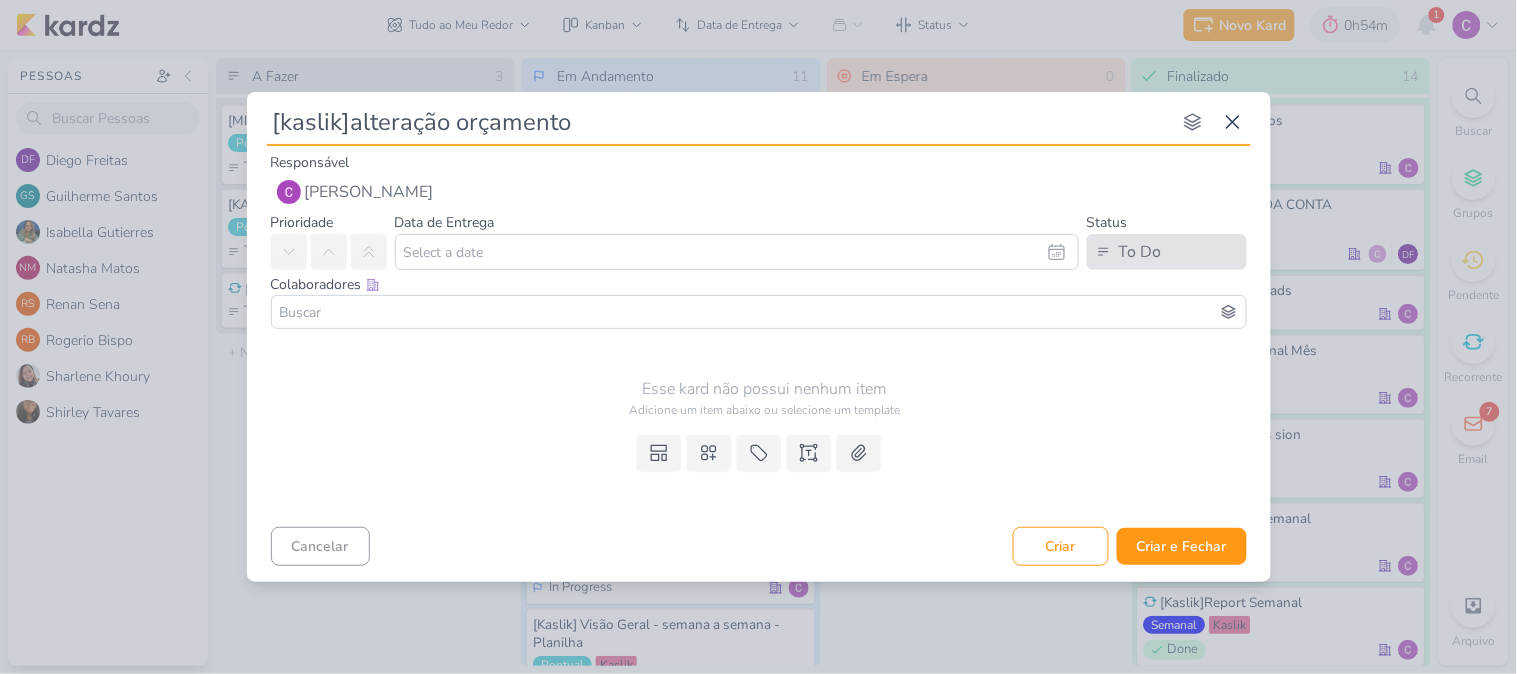 type on "[kaslik]alteração orçamento" 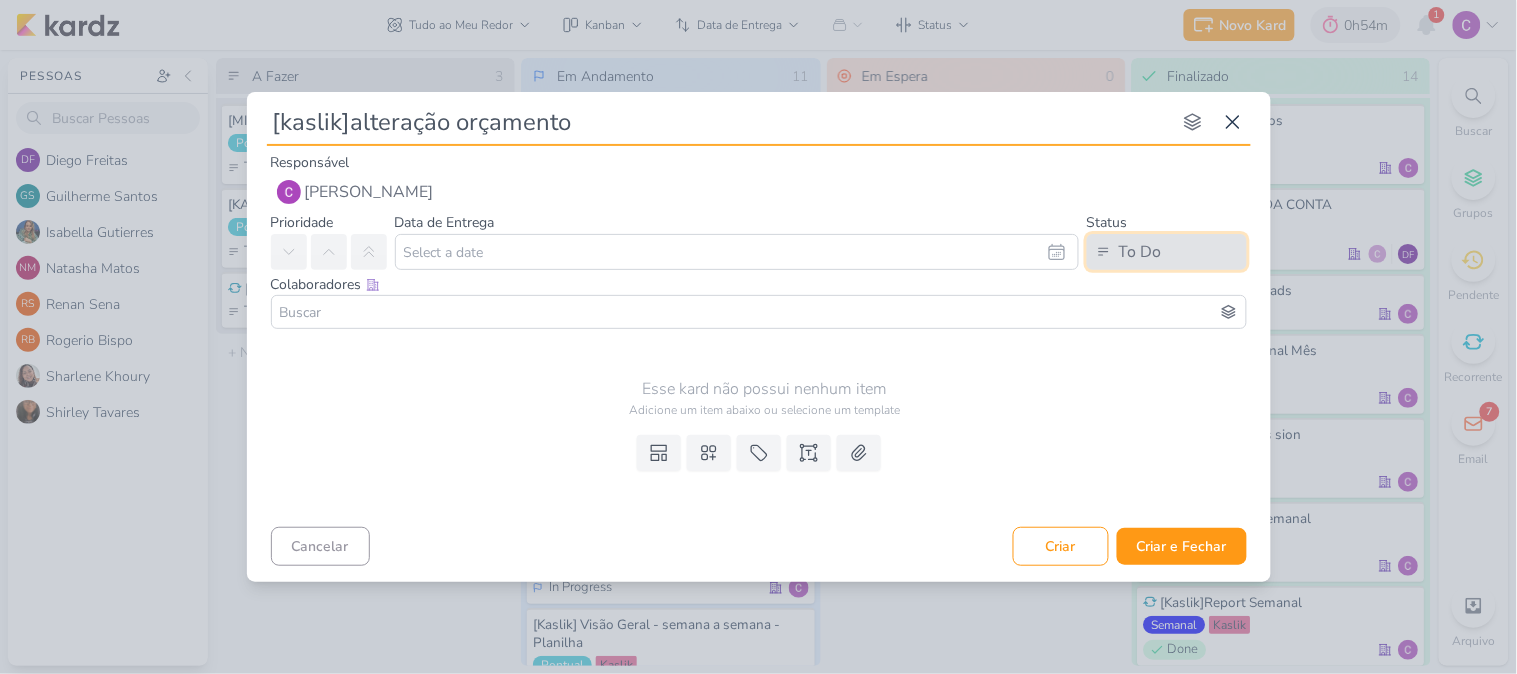 click on "To Do" at bounding box center (1140, 252) 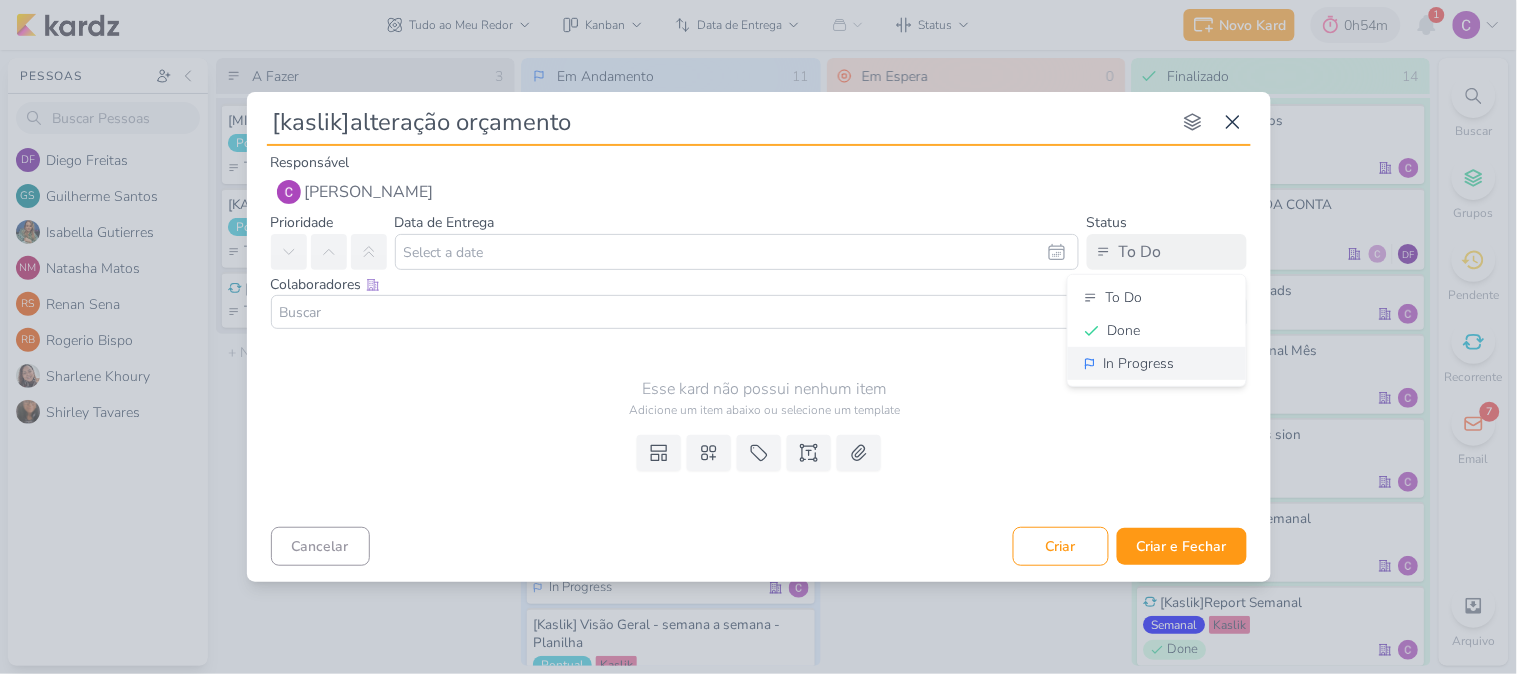 click on "In Progress" at bounding box center (1139, 363) 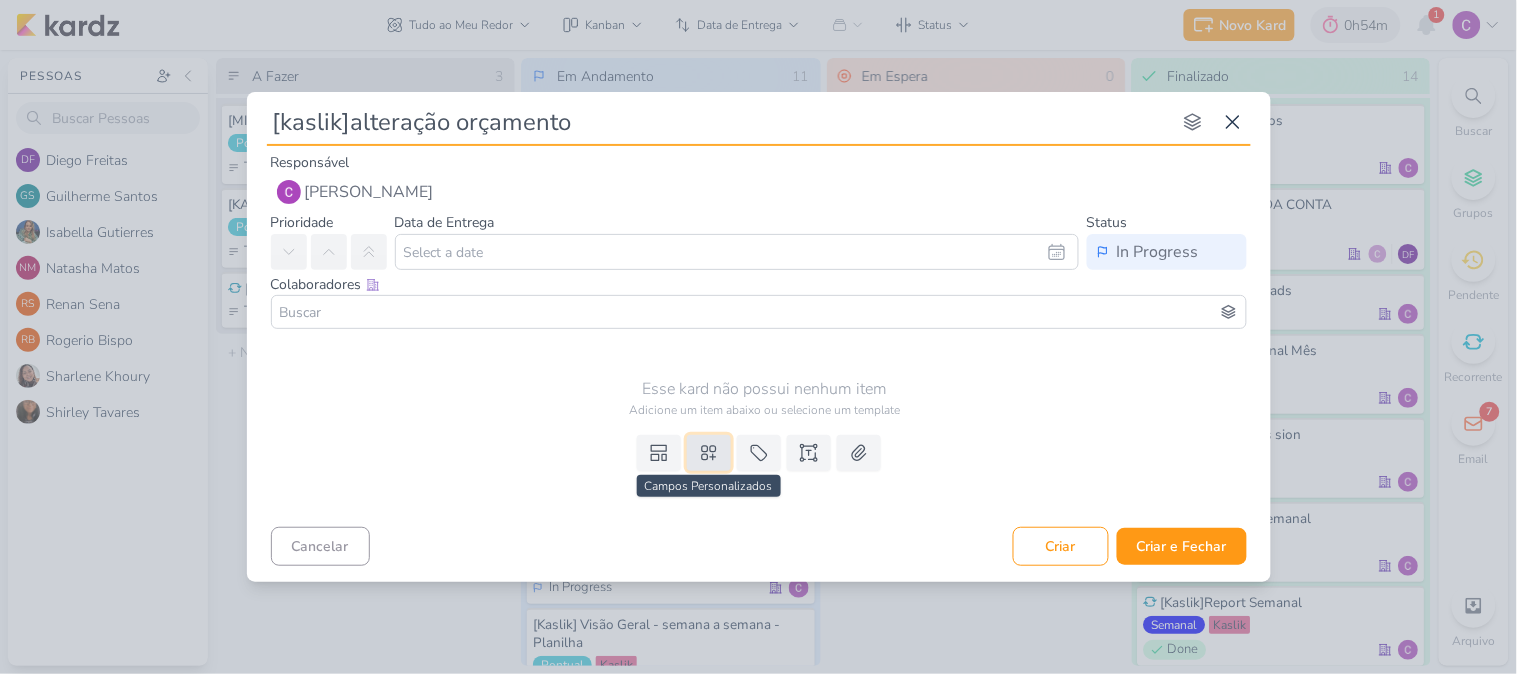 click at bounding box center (709, 453) 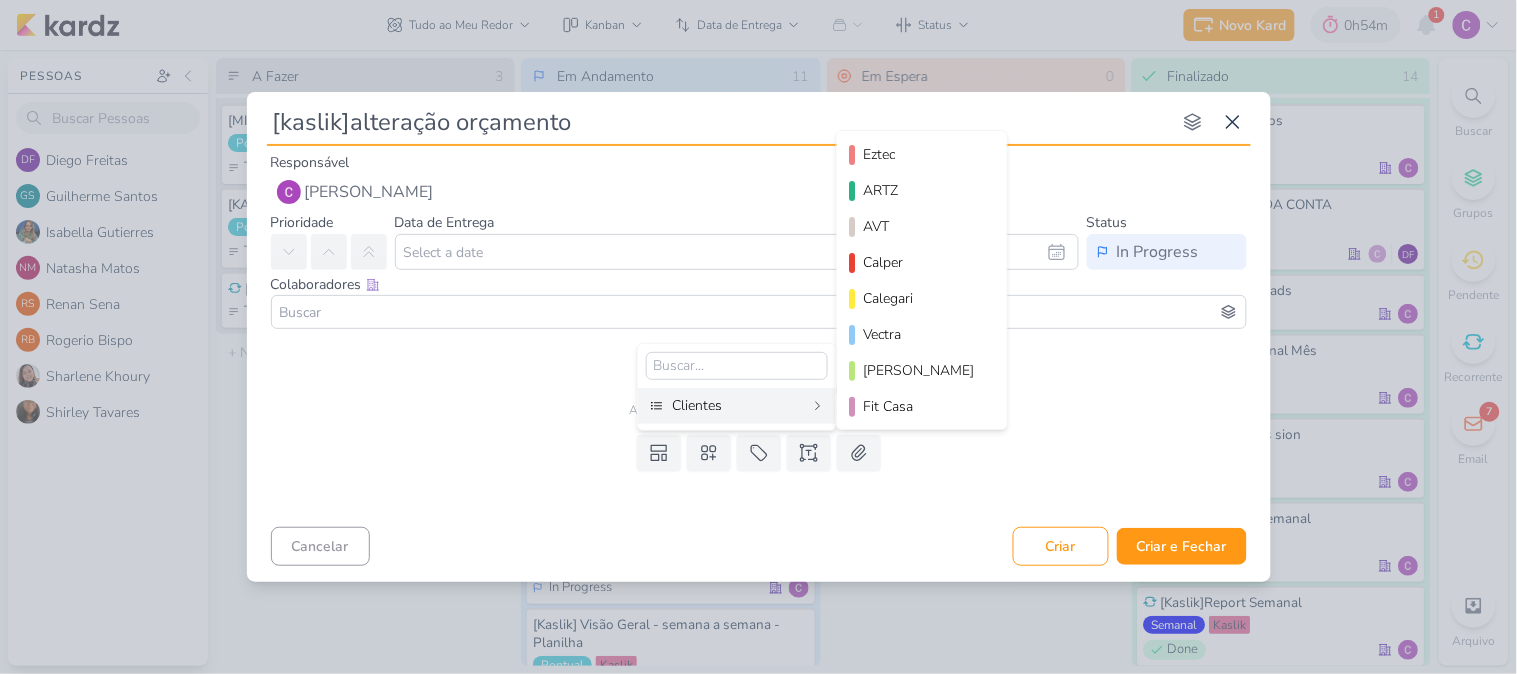 click on "Clientes" at bounding box center [738, 405] 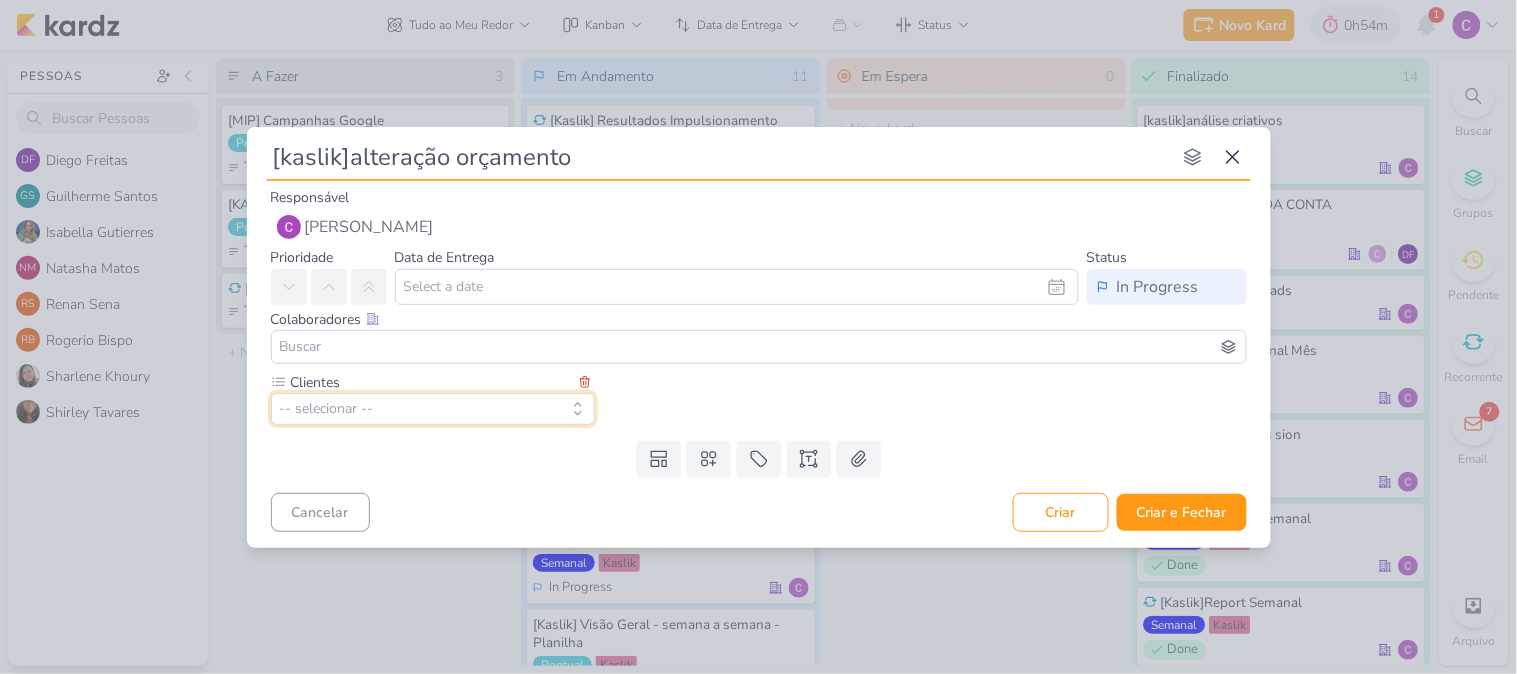 click on "-- selecionar --" at bounding box center (433, 409) 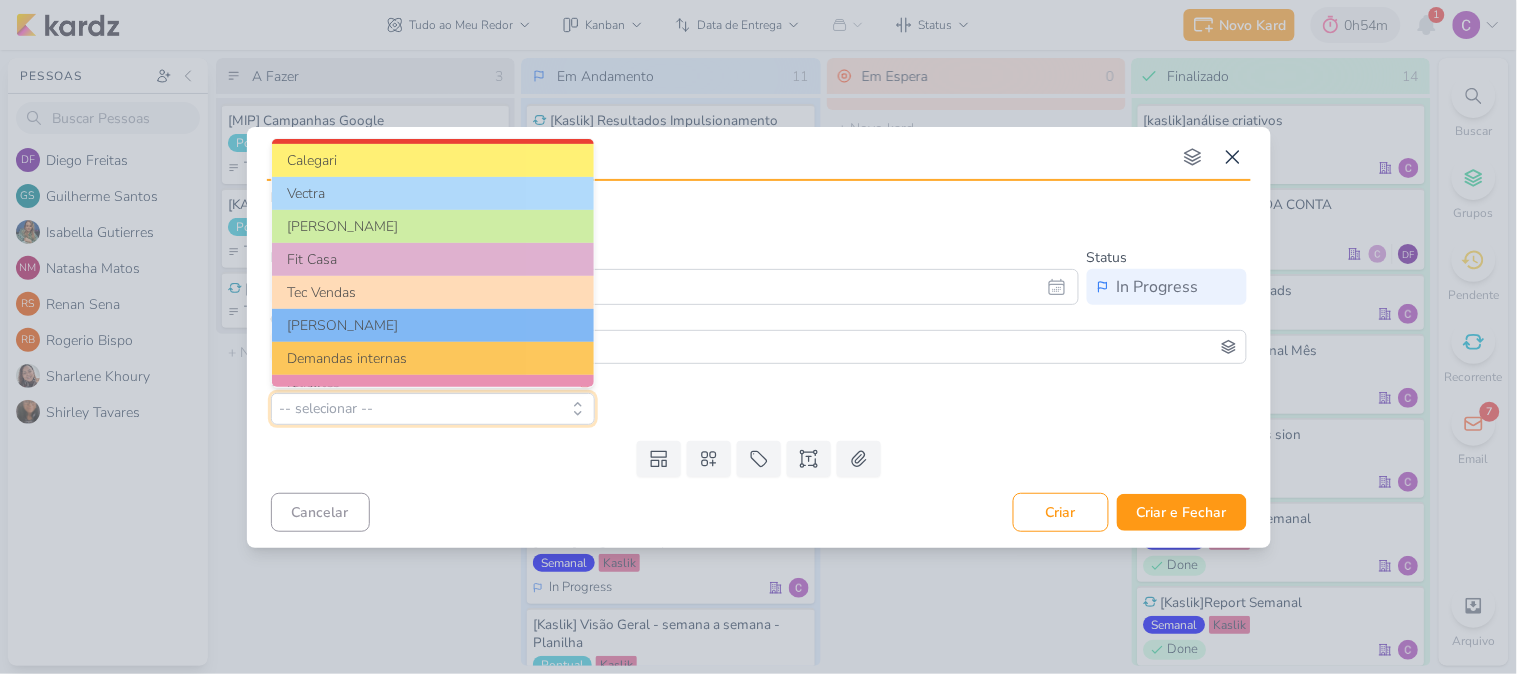 scroll, scrollTop: 324, scrollLeft: 0, axis: vertical 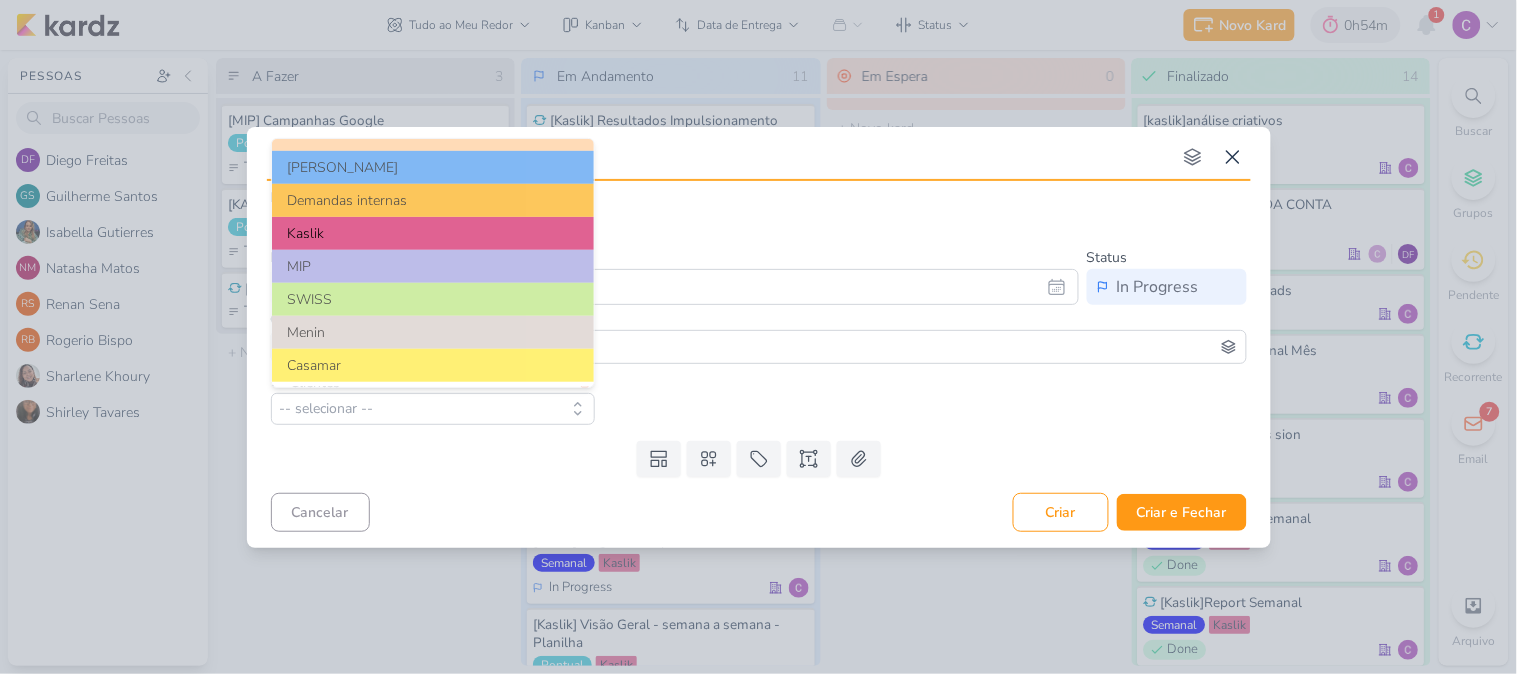 click on "Kaslik" at bounding box center [433, 233] 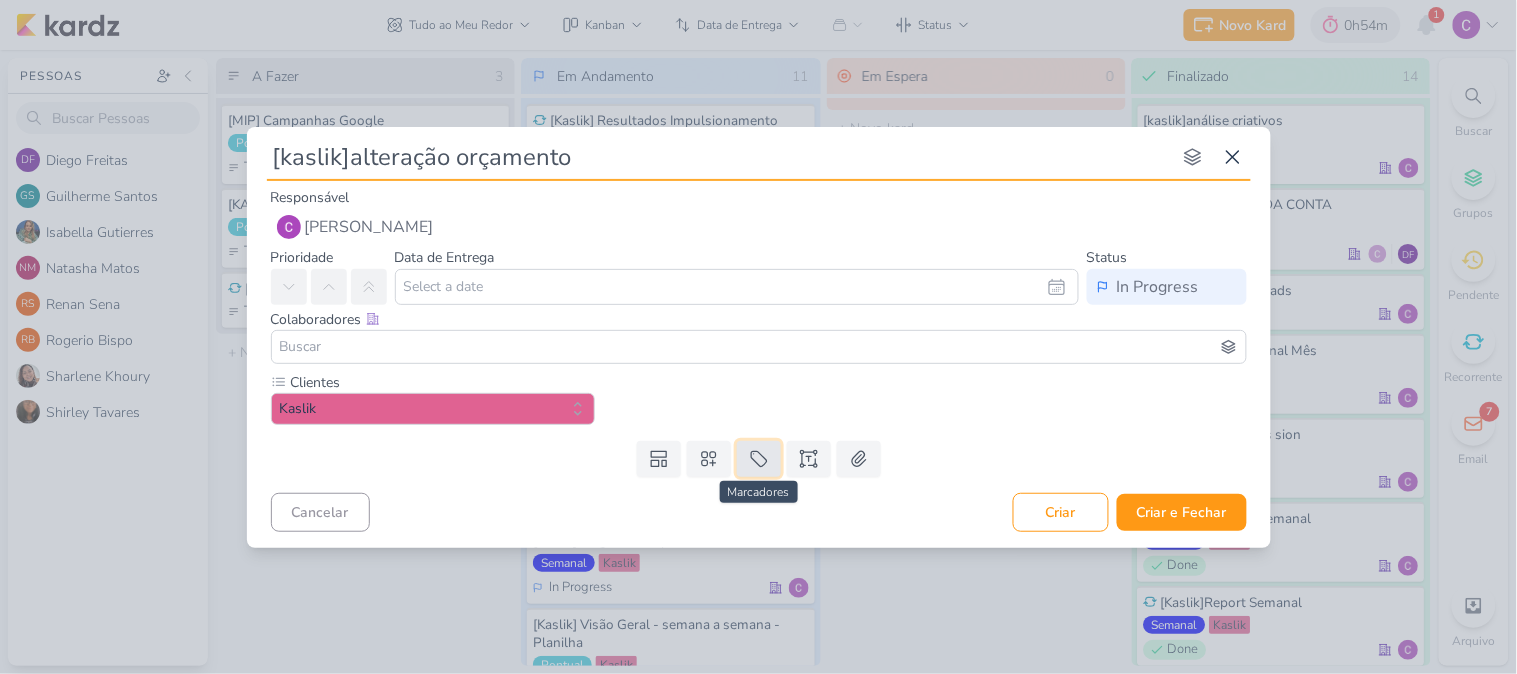 click 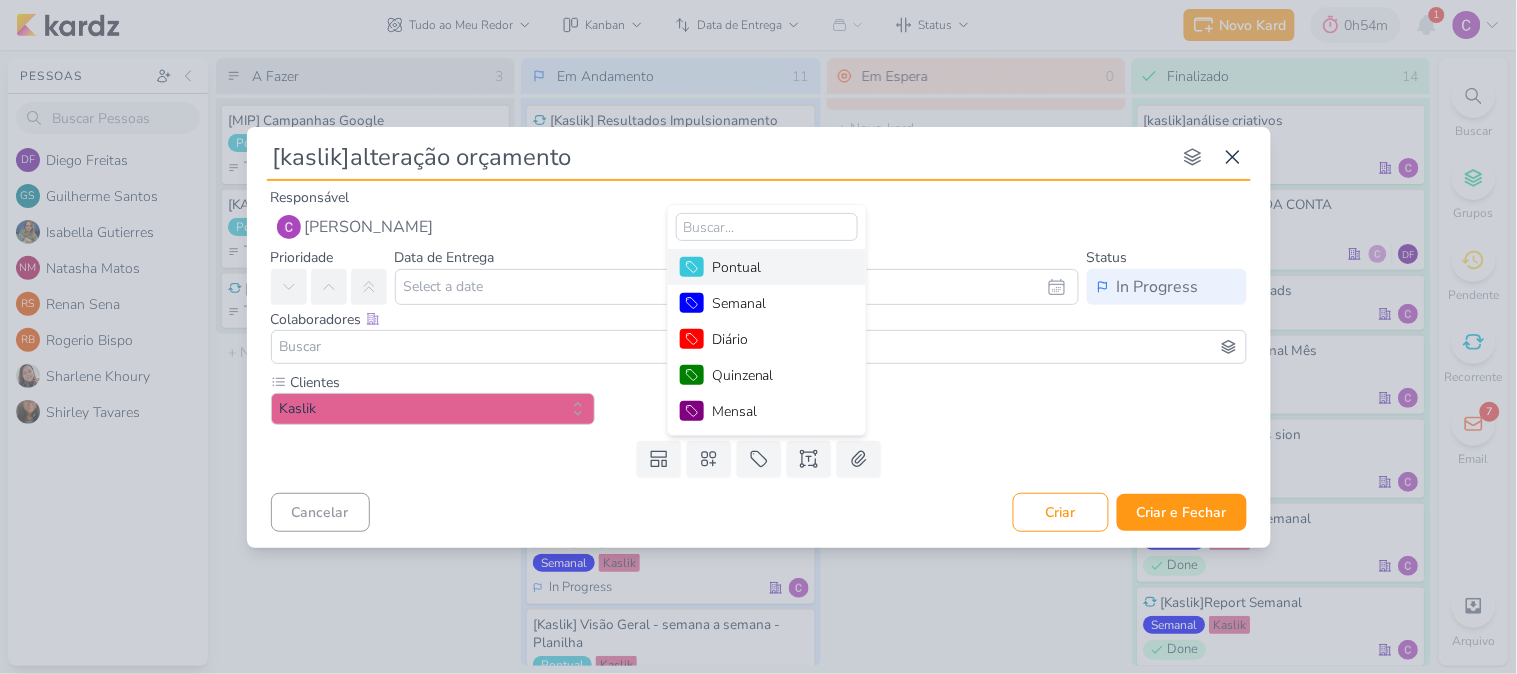 click on "Pontual" at bounding box center (767, 267) 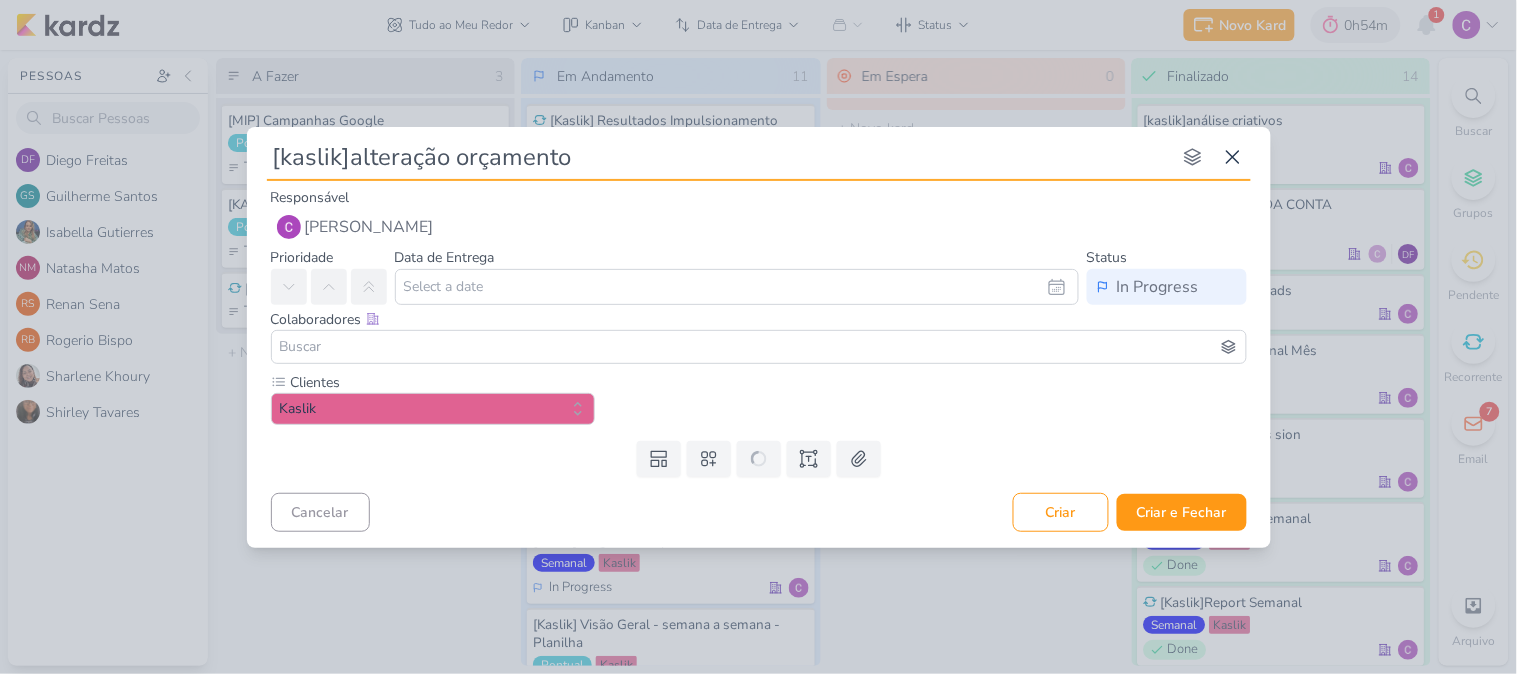 type 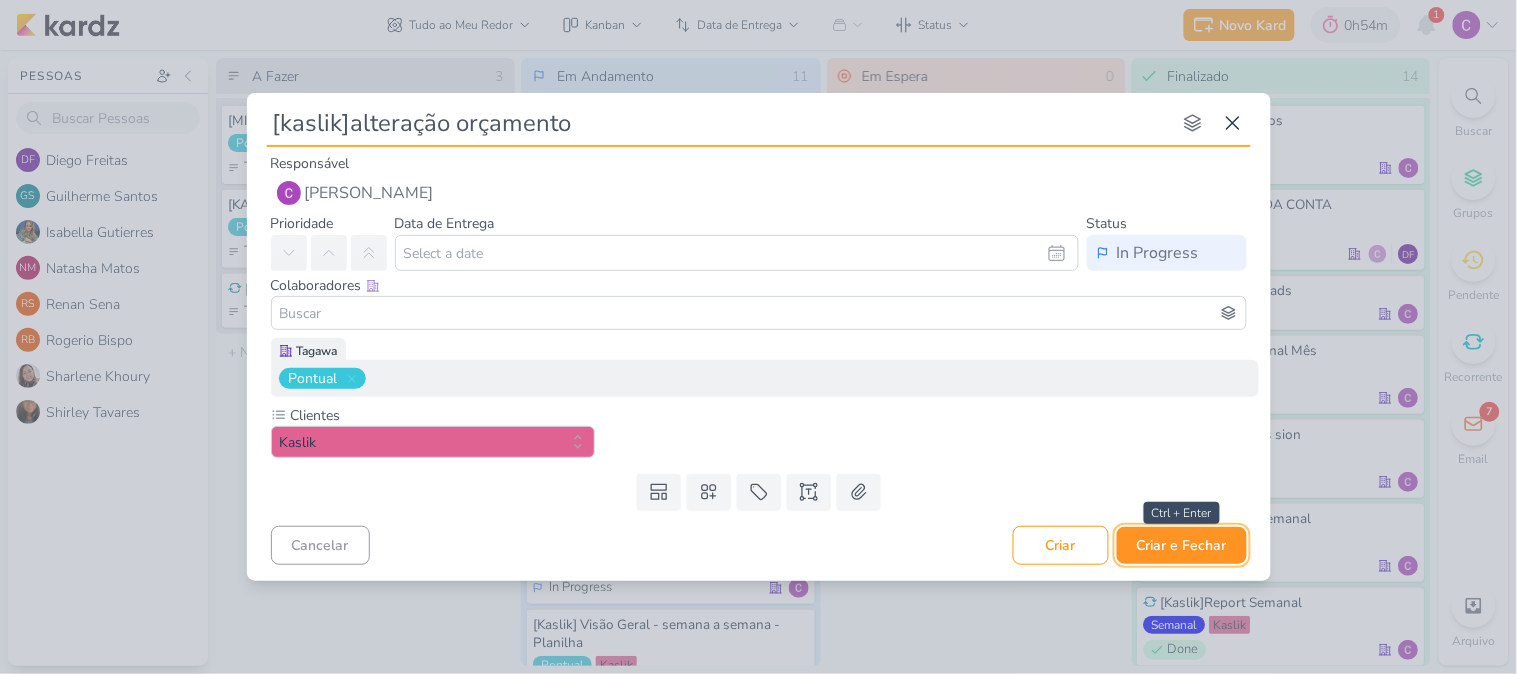 click on "Criar e Fechar" at bounding box center (1182, 545) 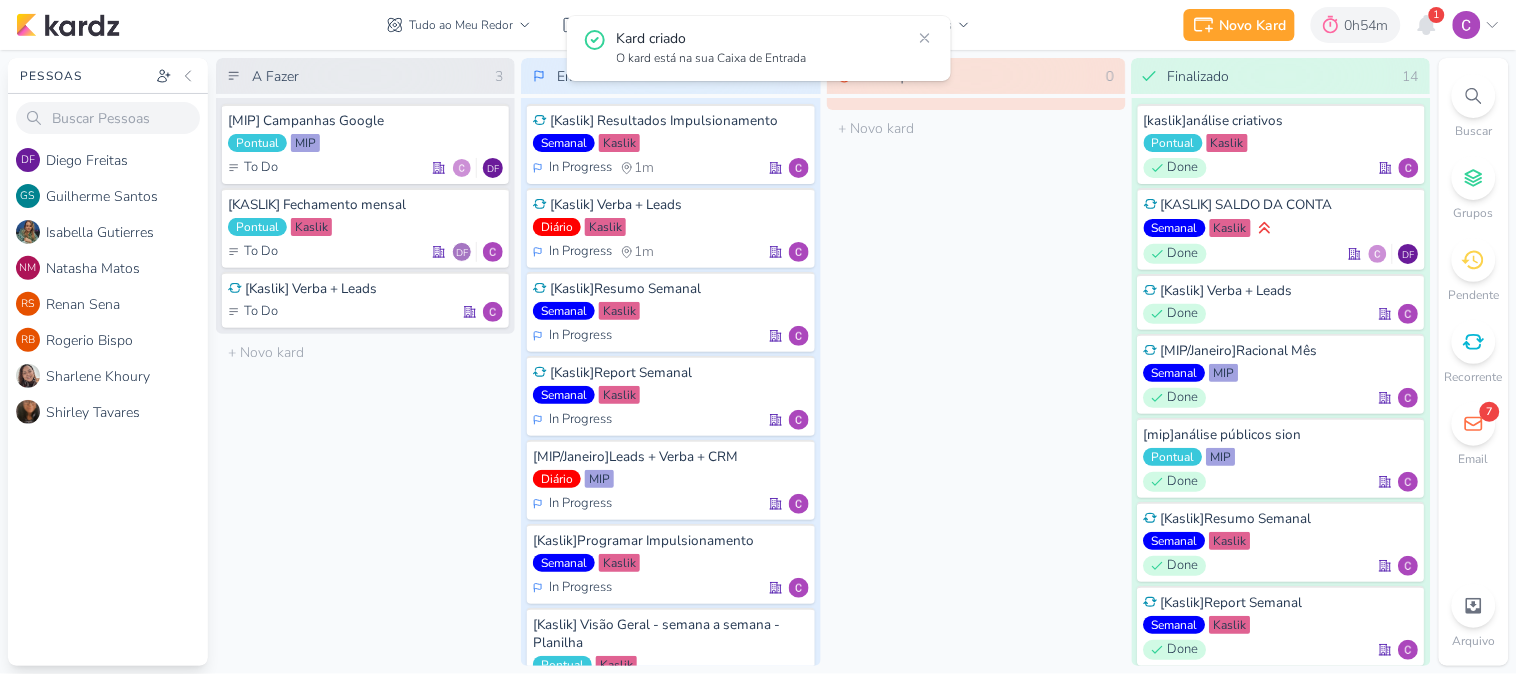 scroll, scrollTop: 508, scrollLeft: 0, axis: vertical 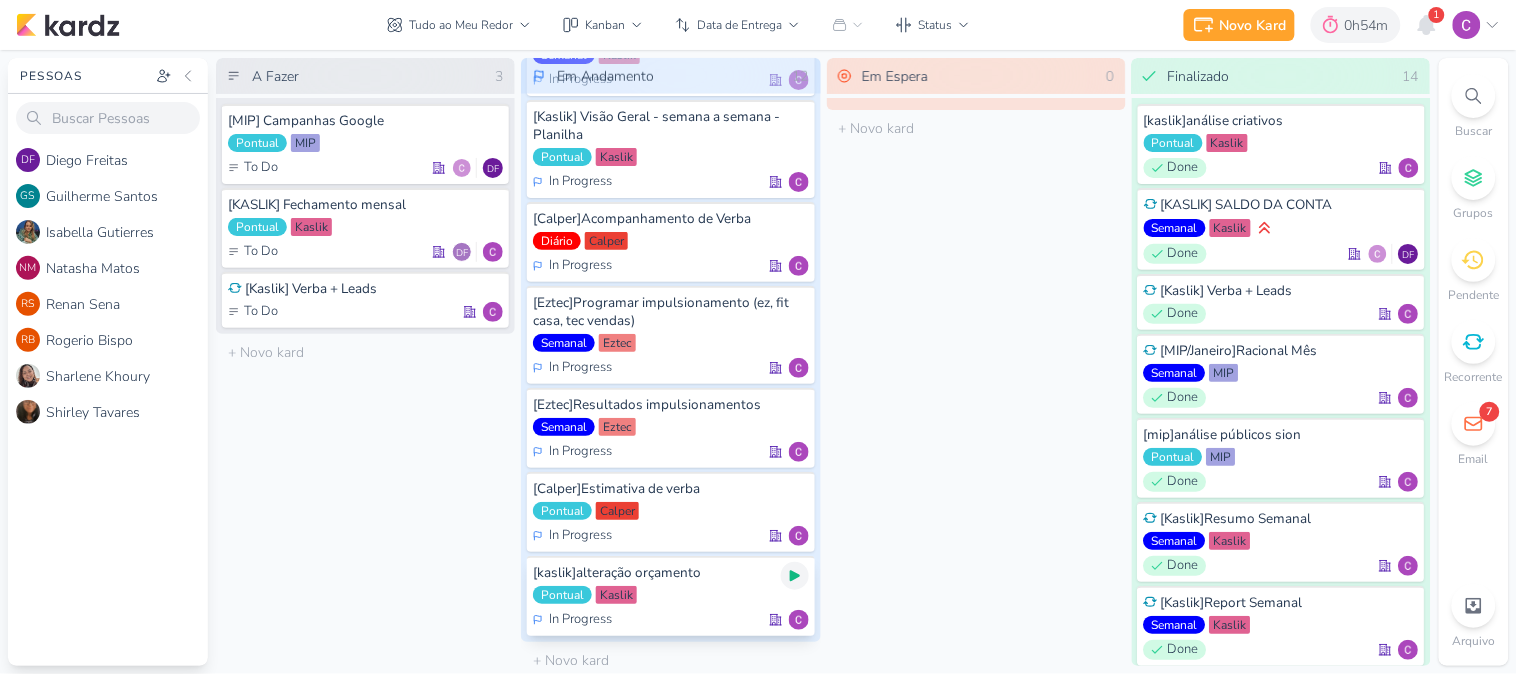 click 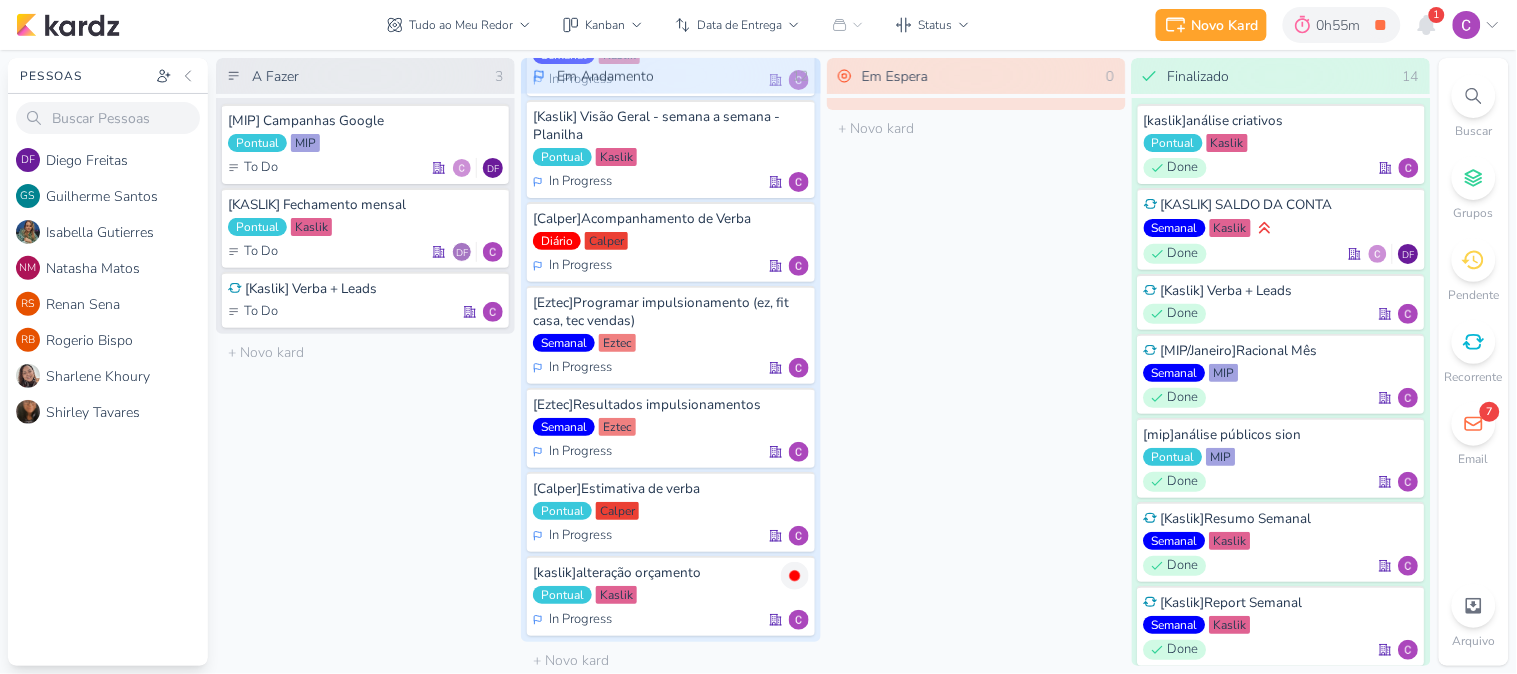 click on "Em Espera
0
O título do kard deve ter menos que 100 caracteres" at bounding box center (976, 362) 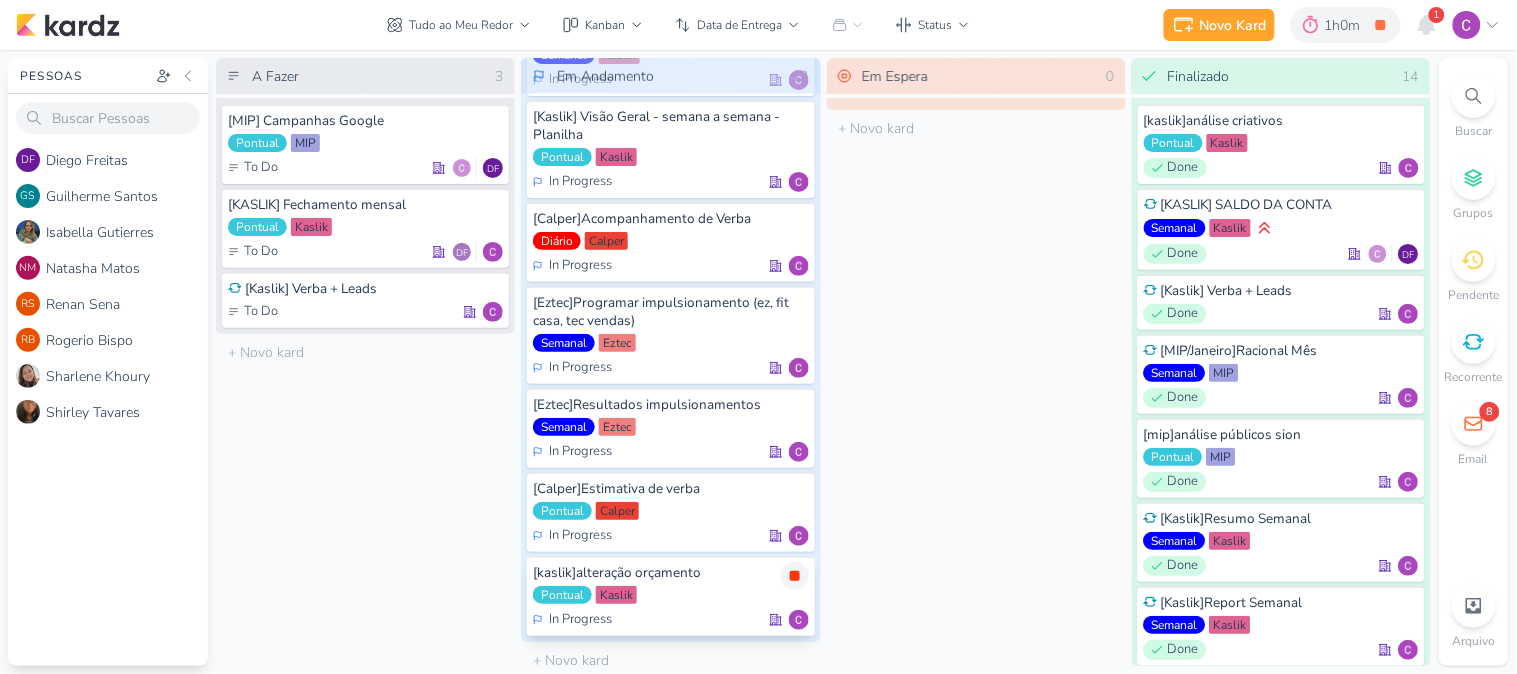 click 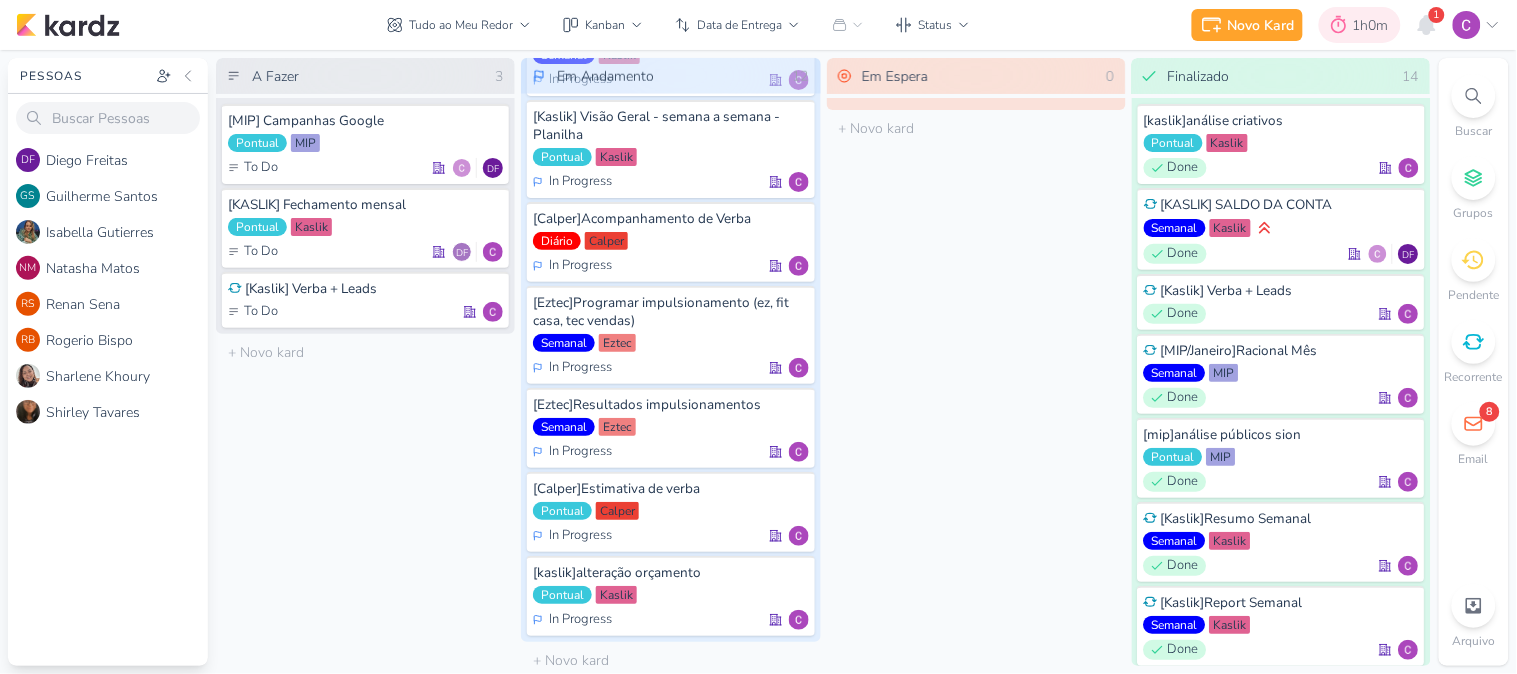 click on "1h0m" at bounding box center (1374, 25) 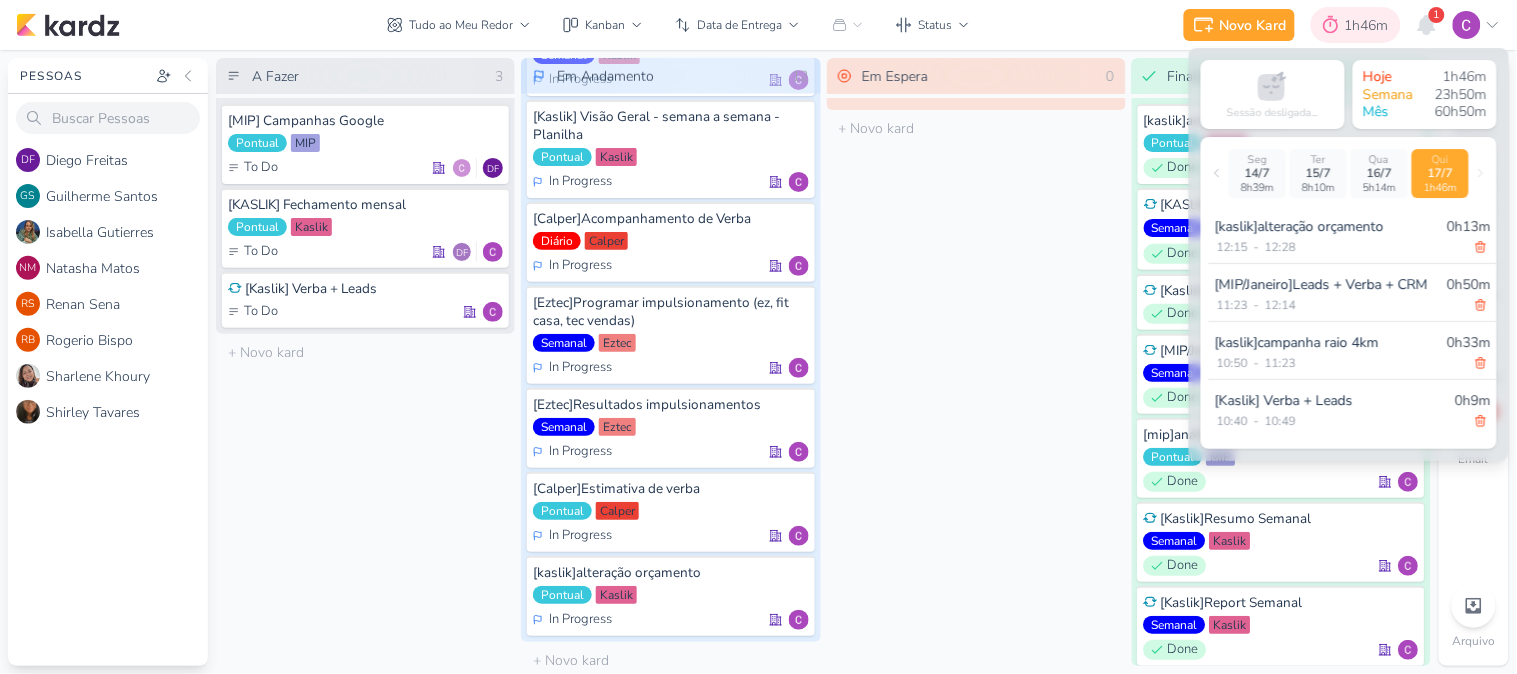 click on "1h46m" at bounding box center (1370, 25) 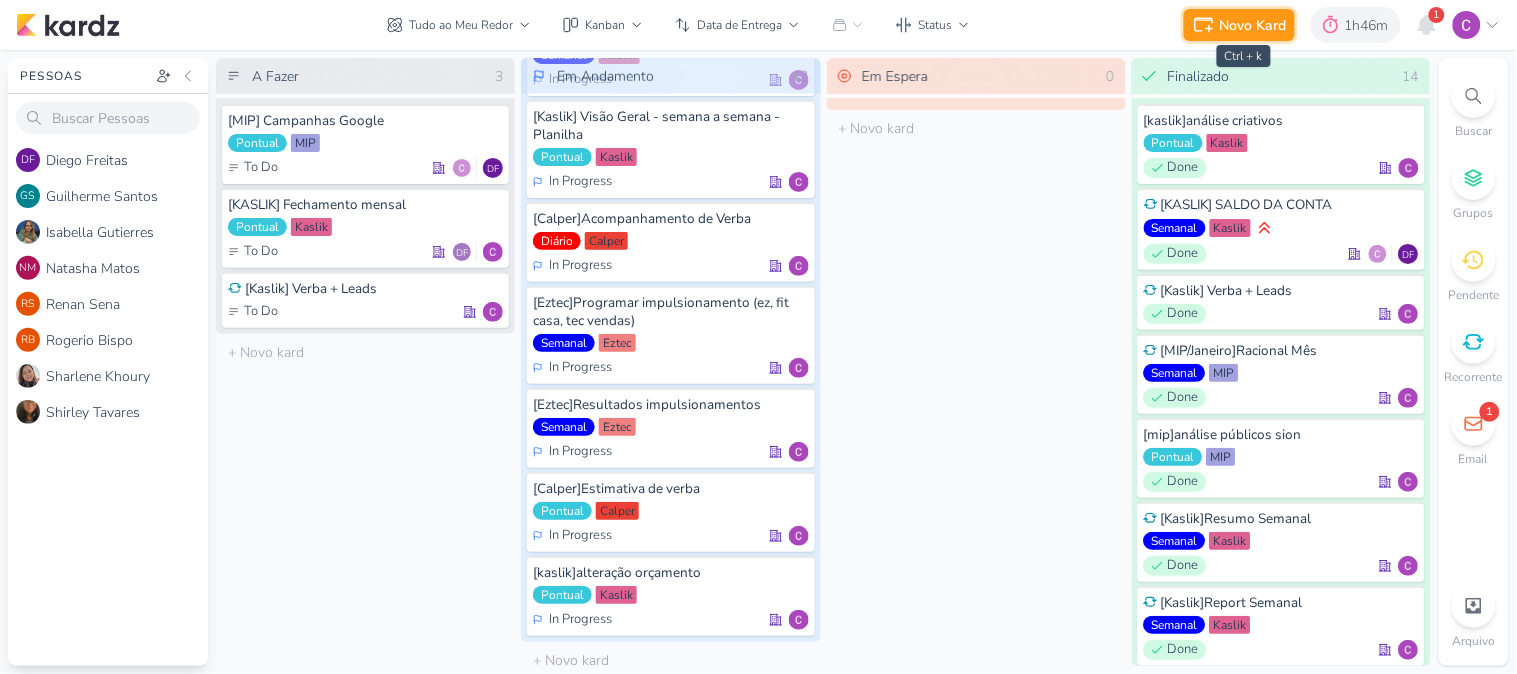 click on "Novo Kard" at bounding box center (1253, 25) 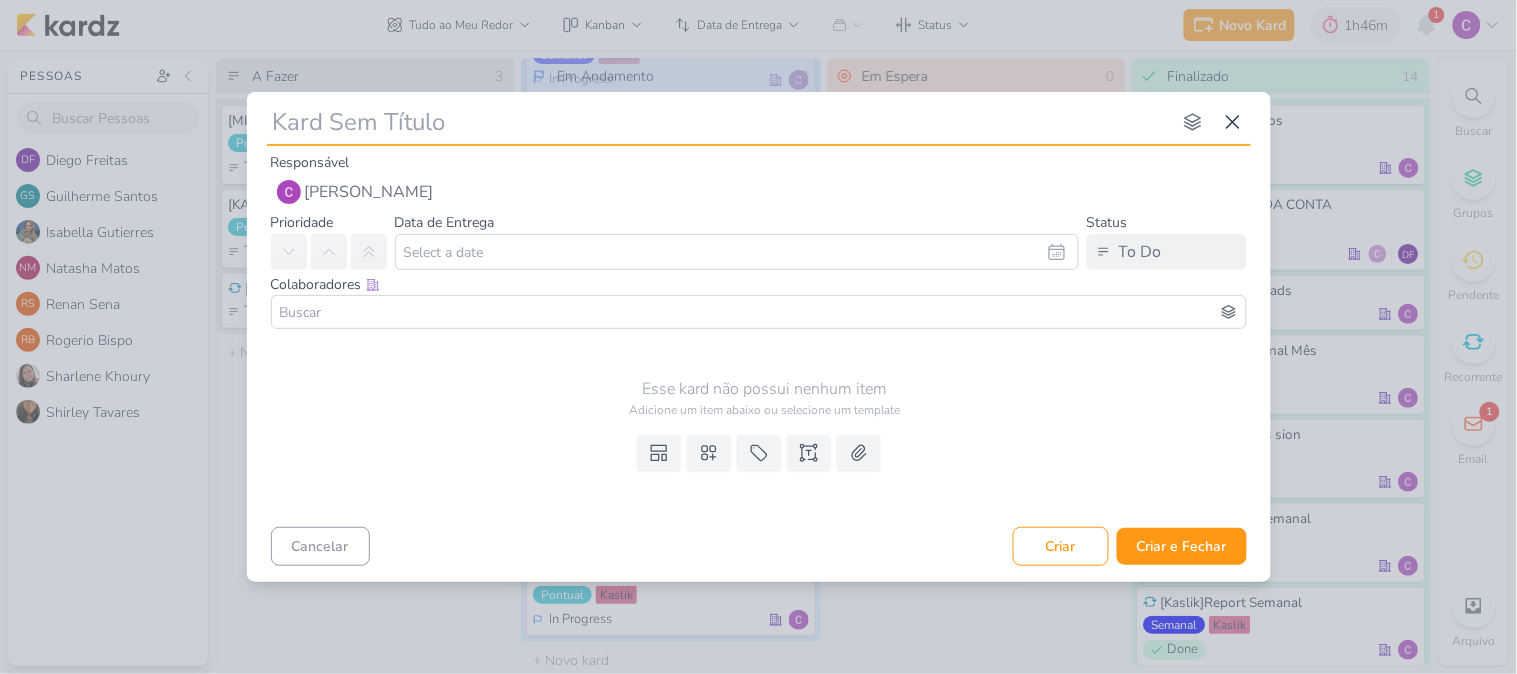 type on "[" 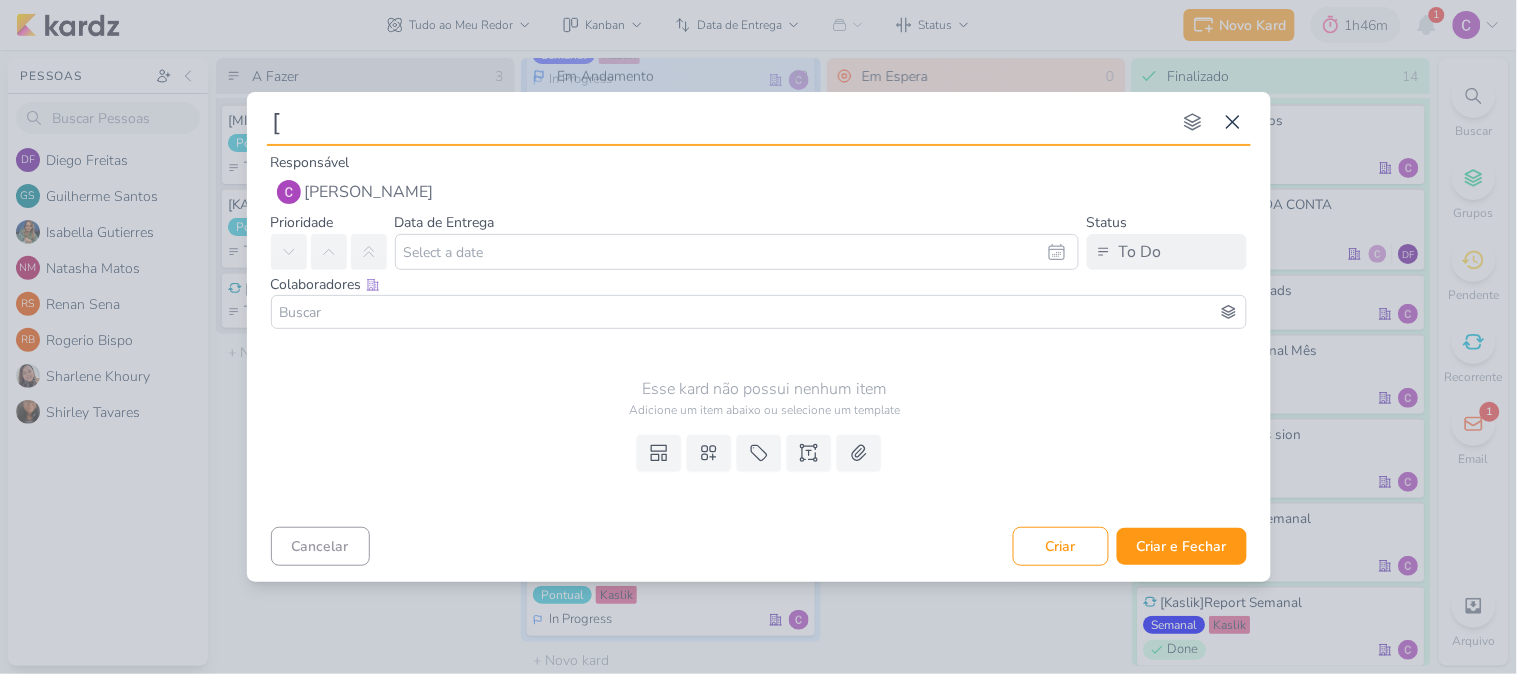 type 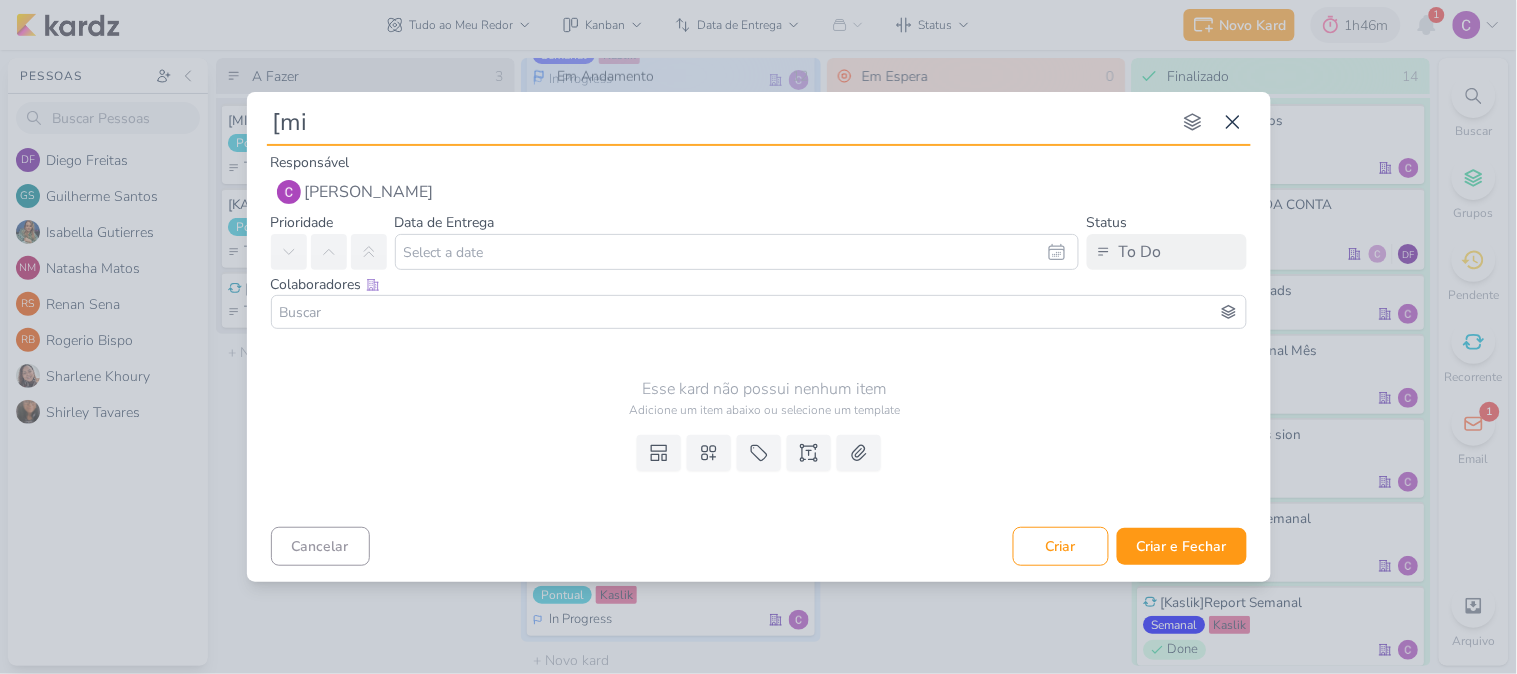 type on "[mip" 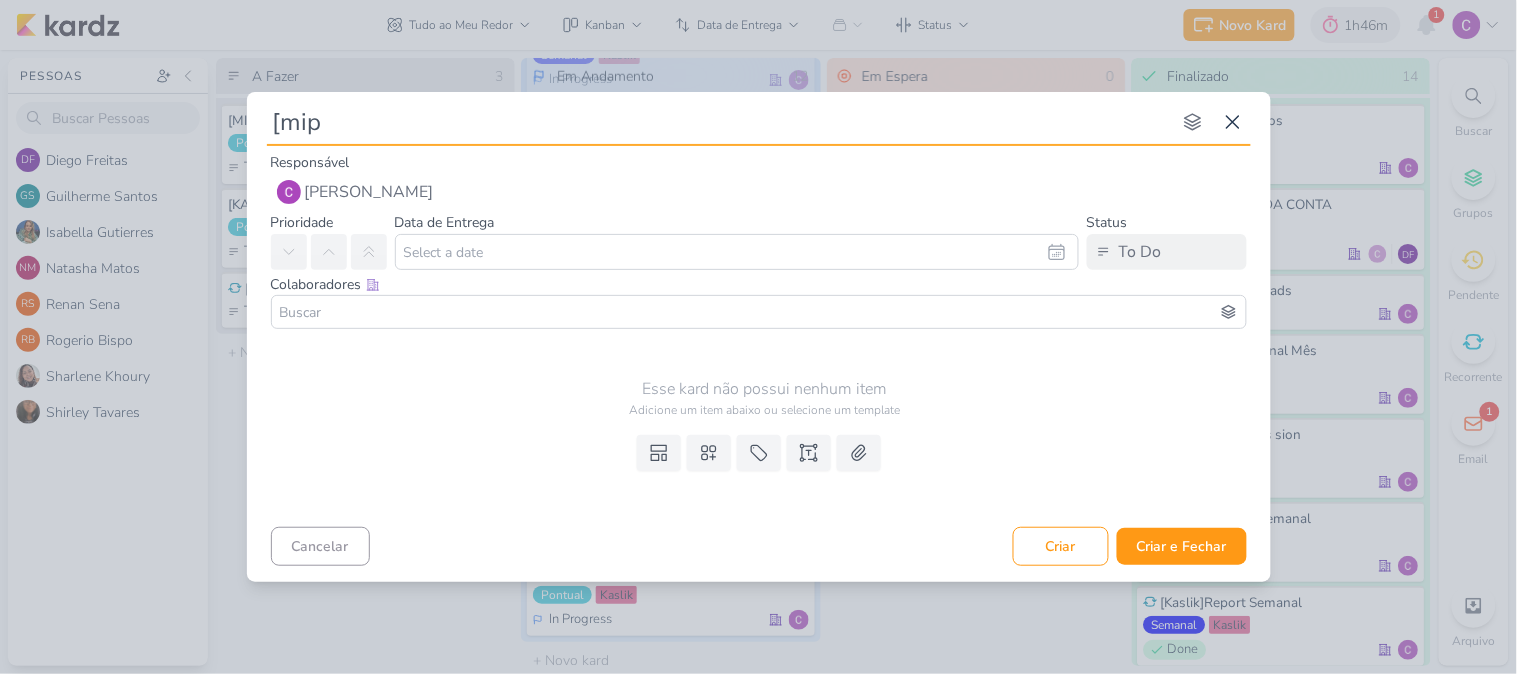 type 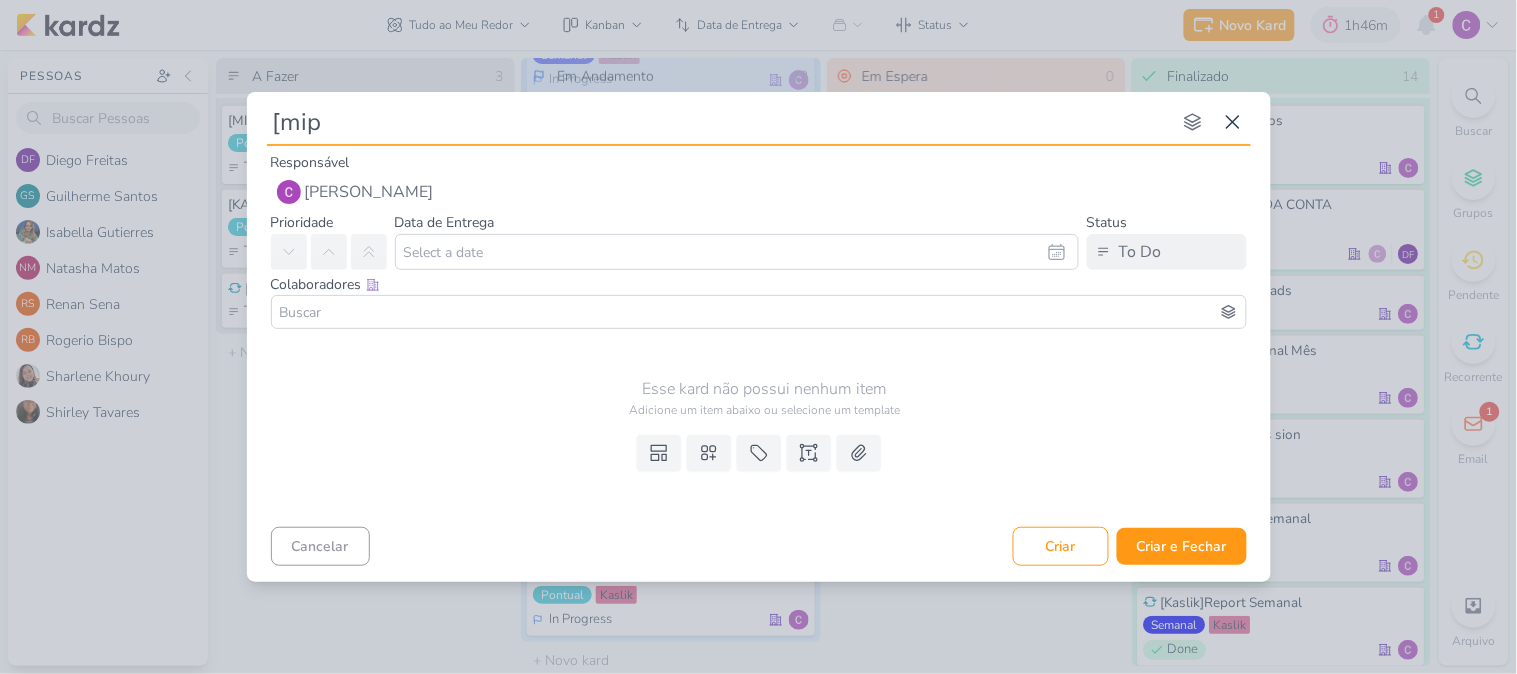 type on "[mip]" 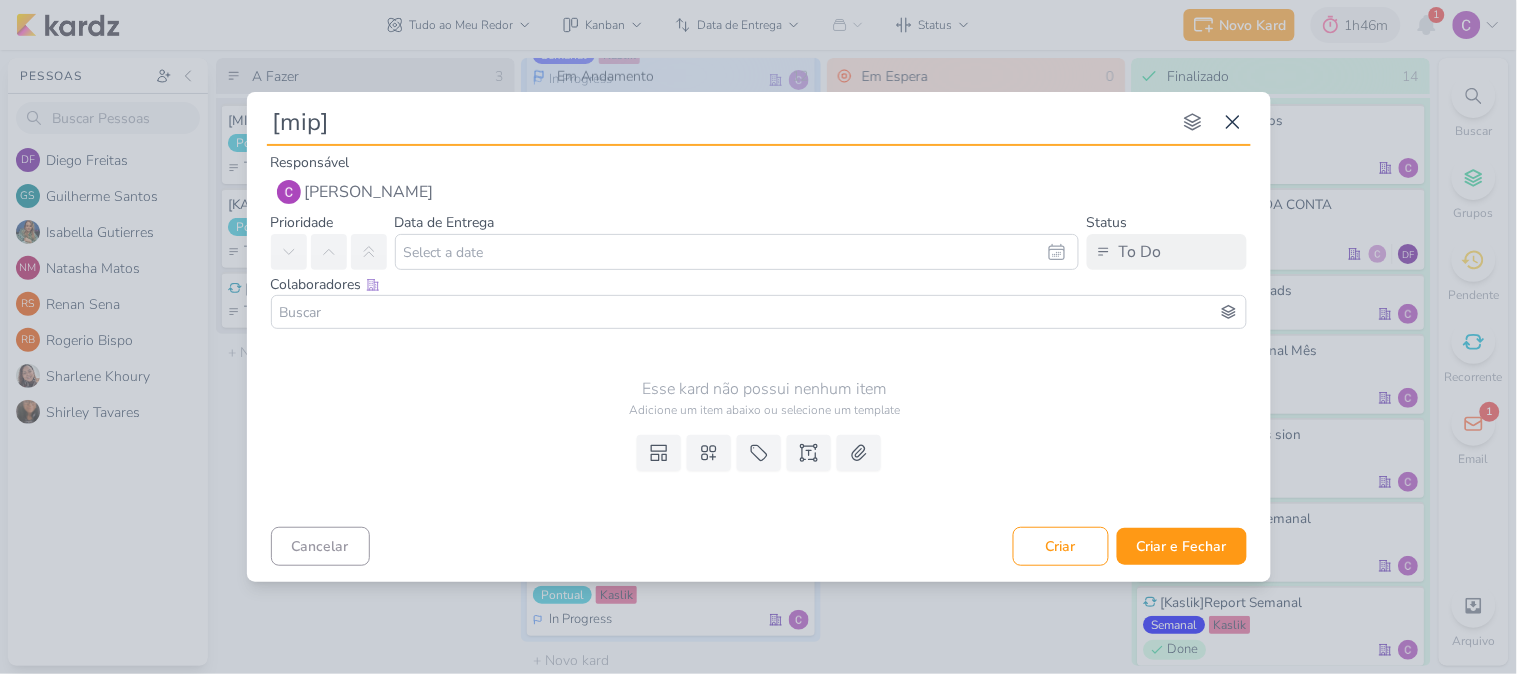 type 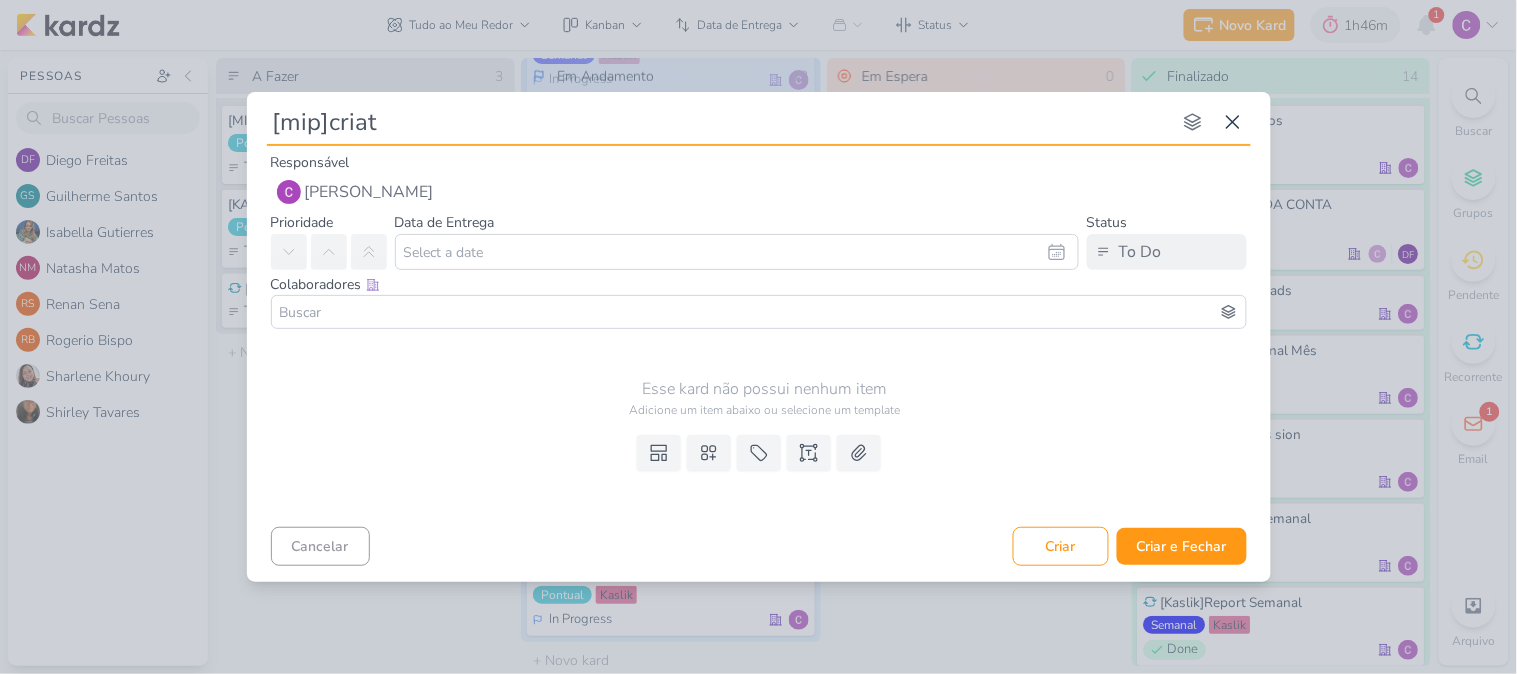 type on "[mip]criati" 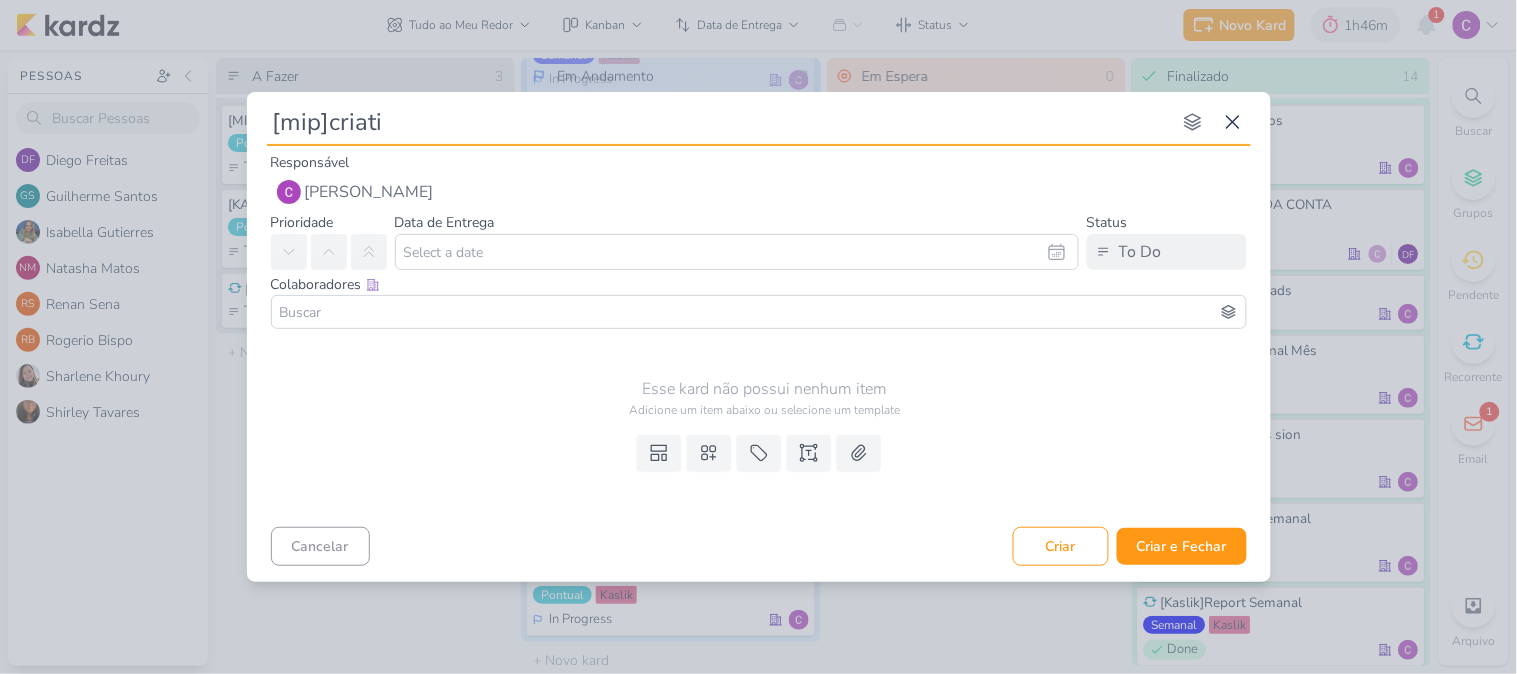 type 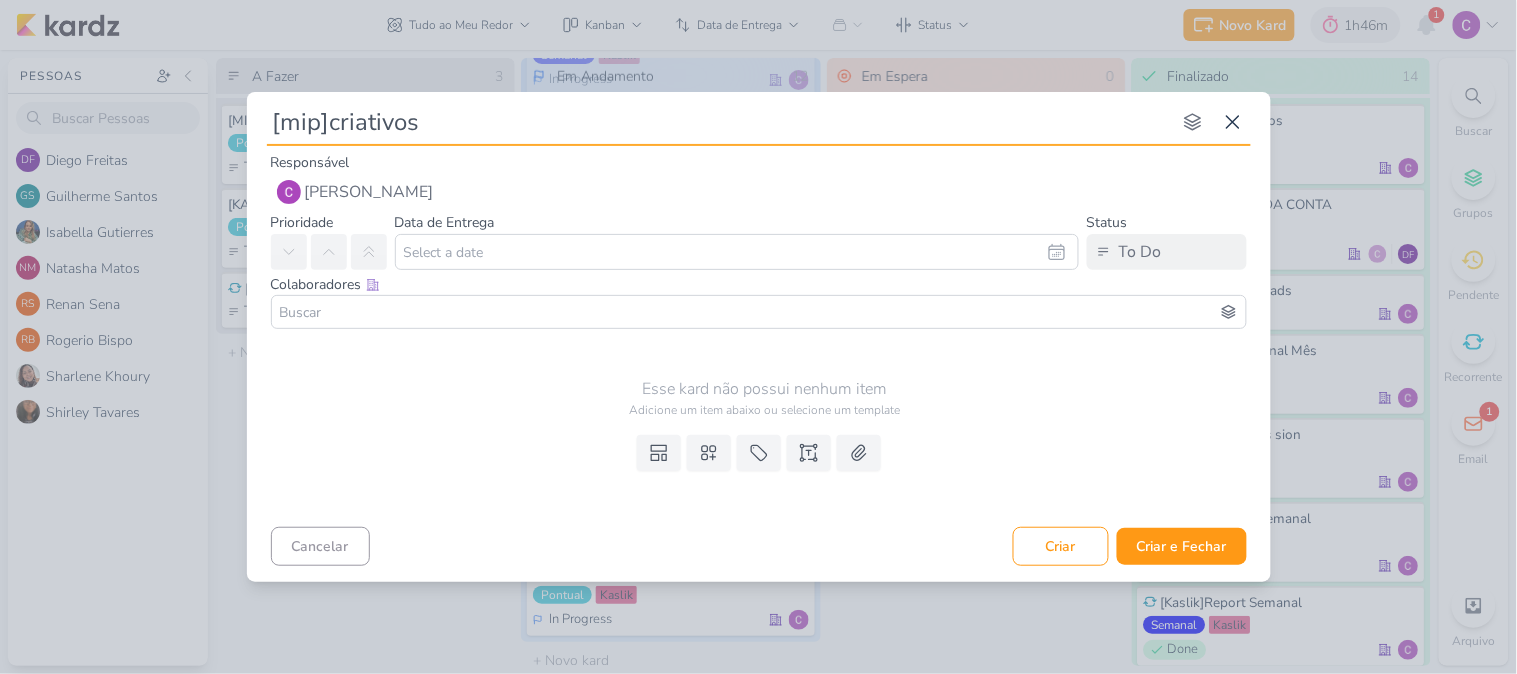 type on "[mip]criativos" 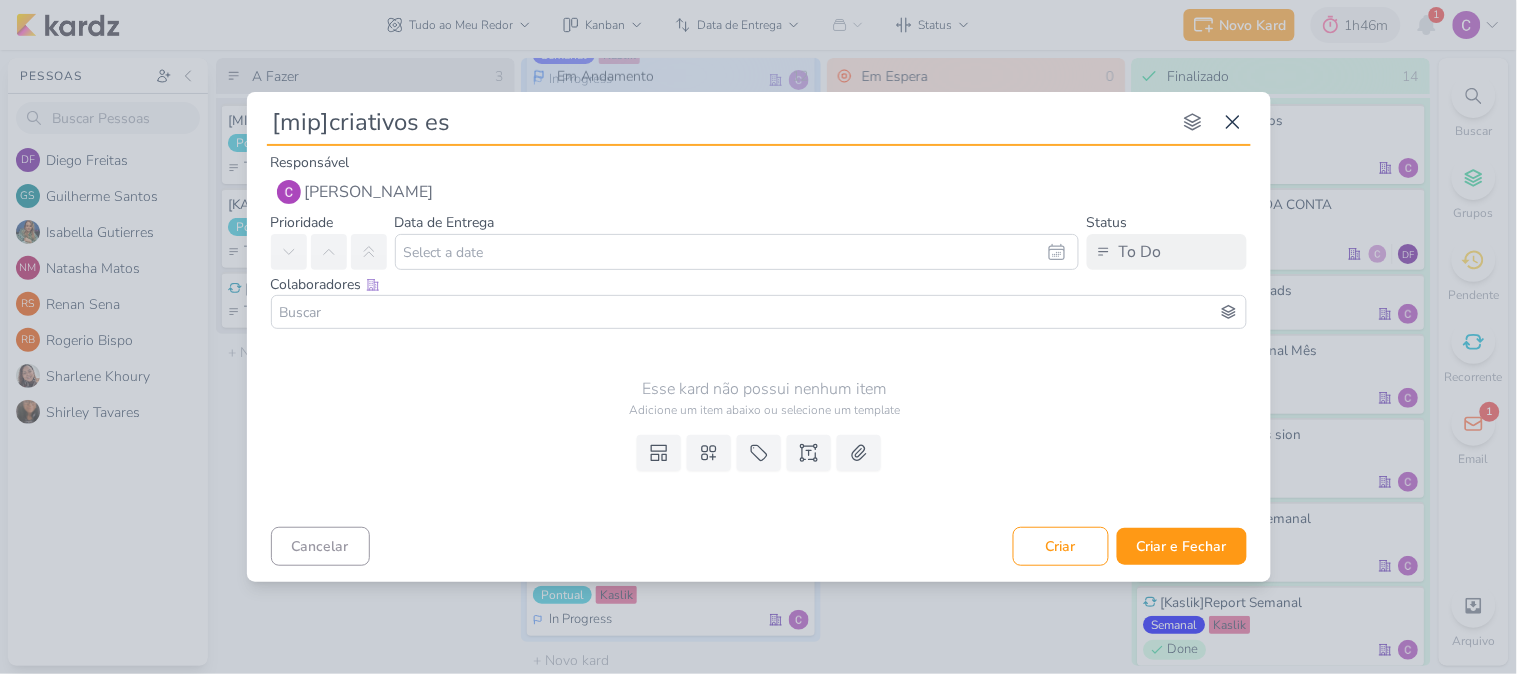 type on "[mip]criativos est" 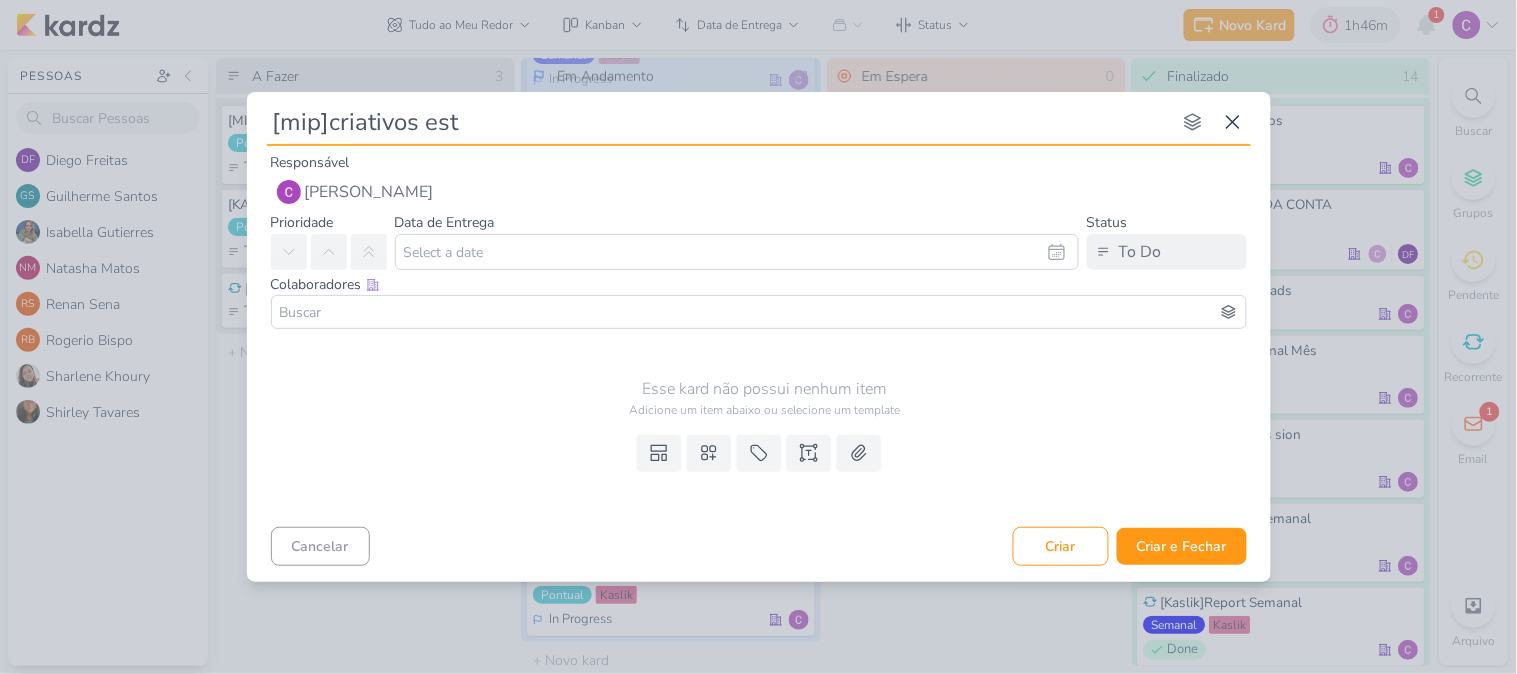 type 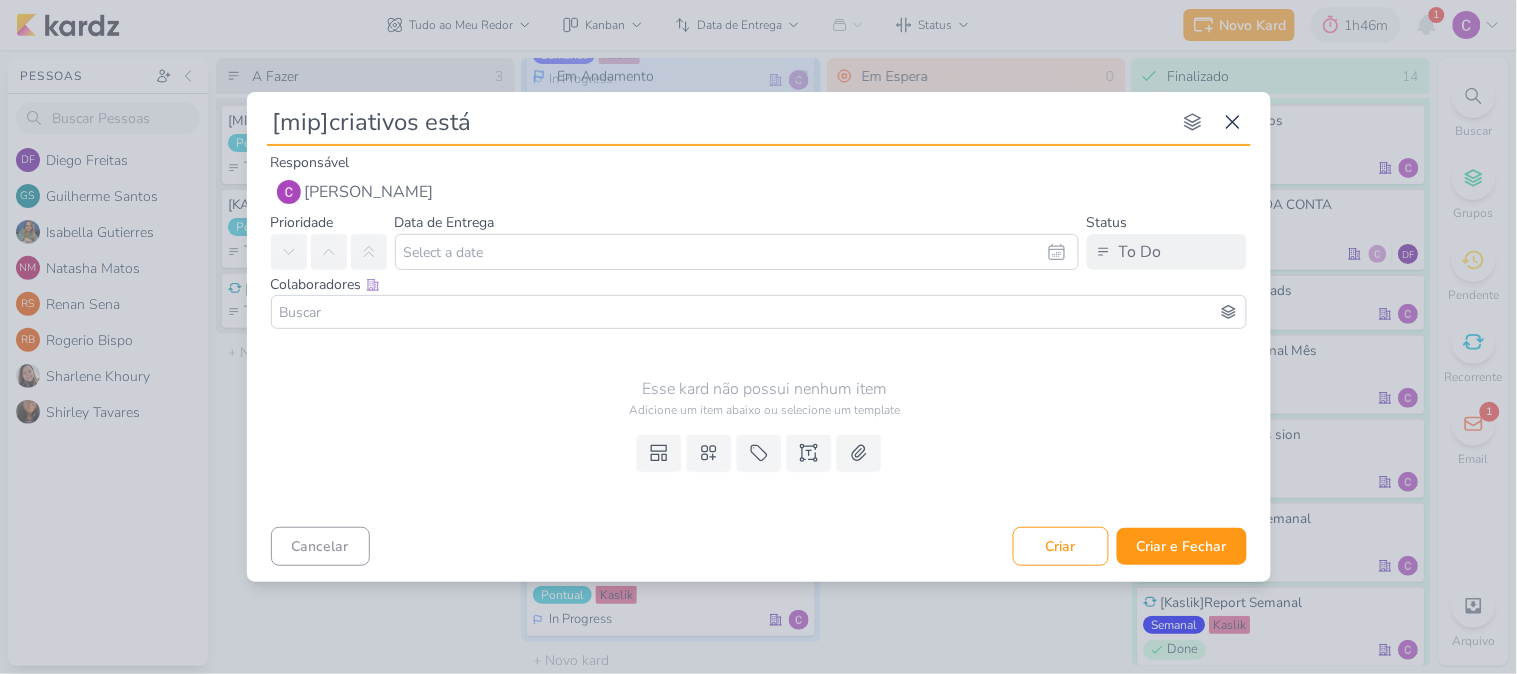 type on "[mip]criativos estát" 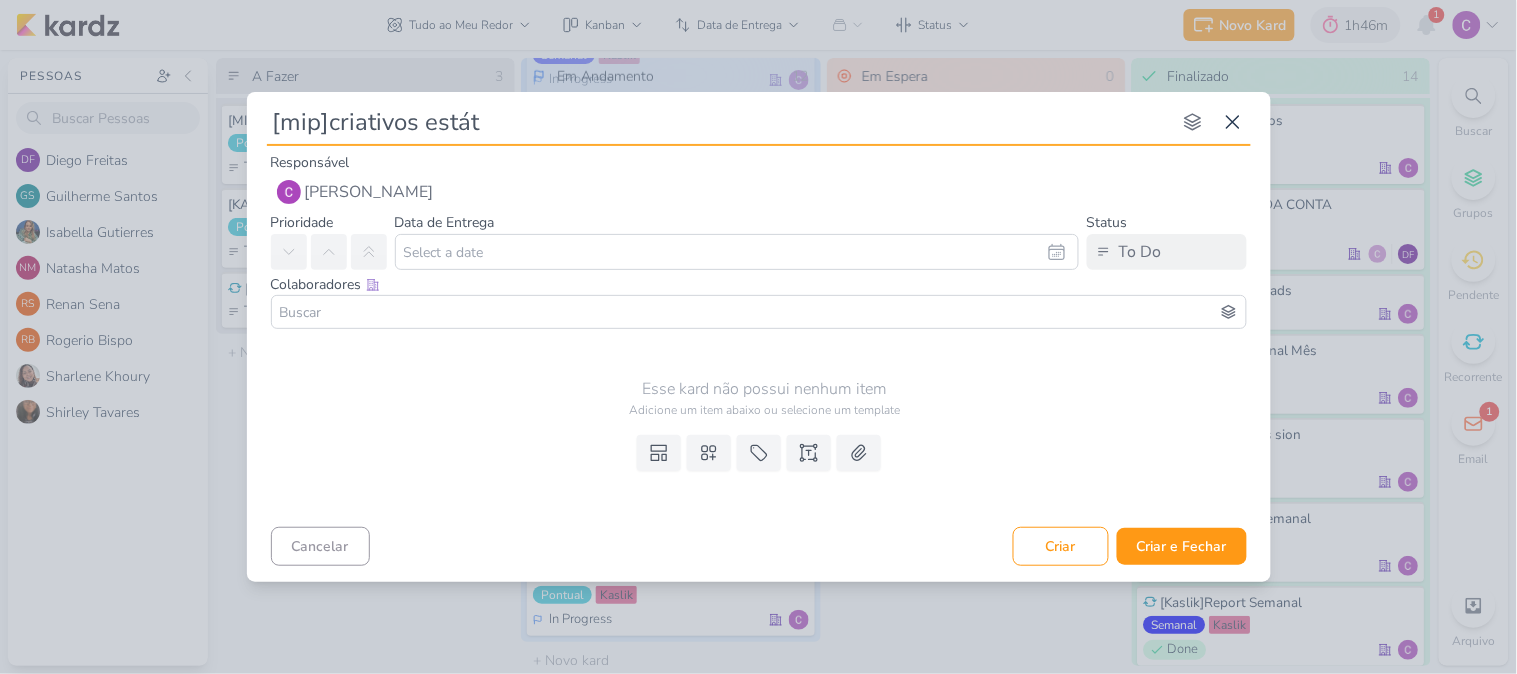 type 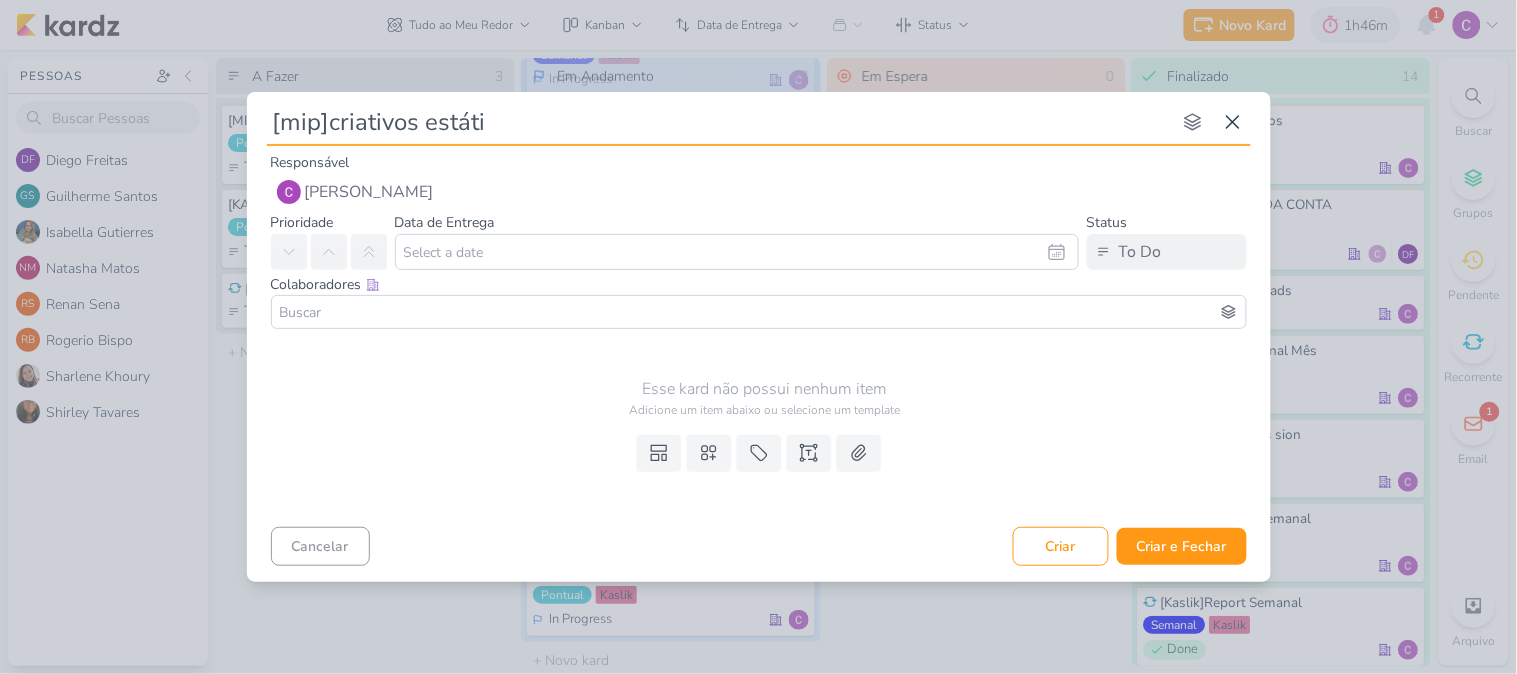 type 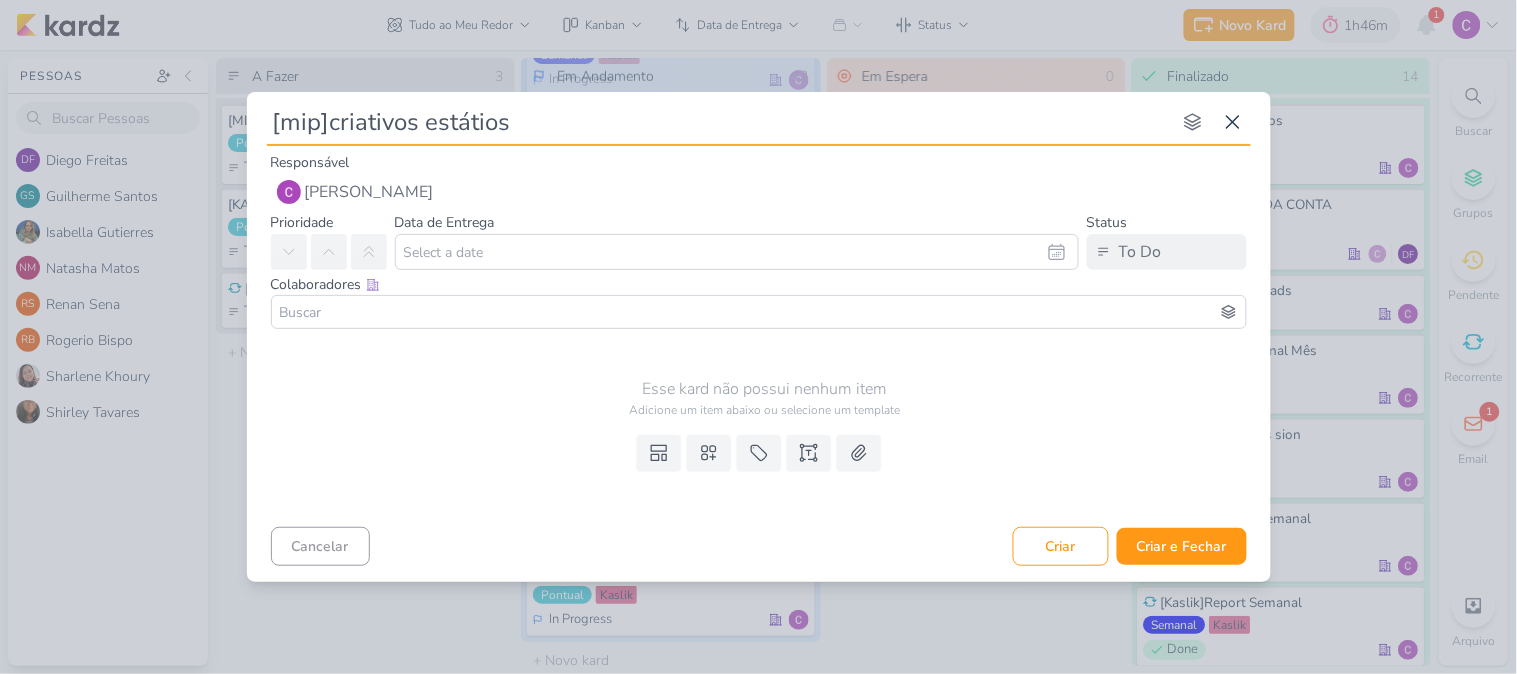 type on "[mip]criativos estátios" 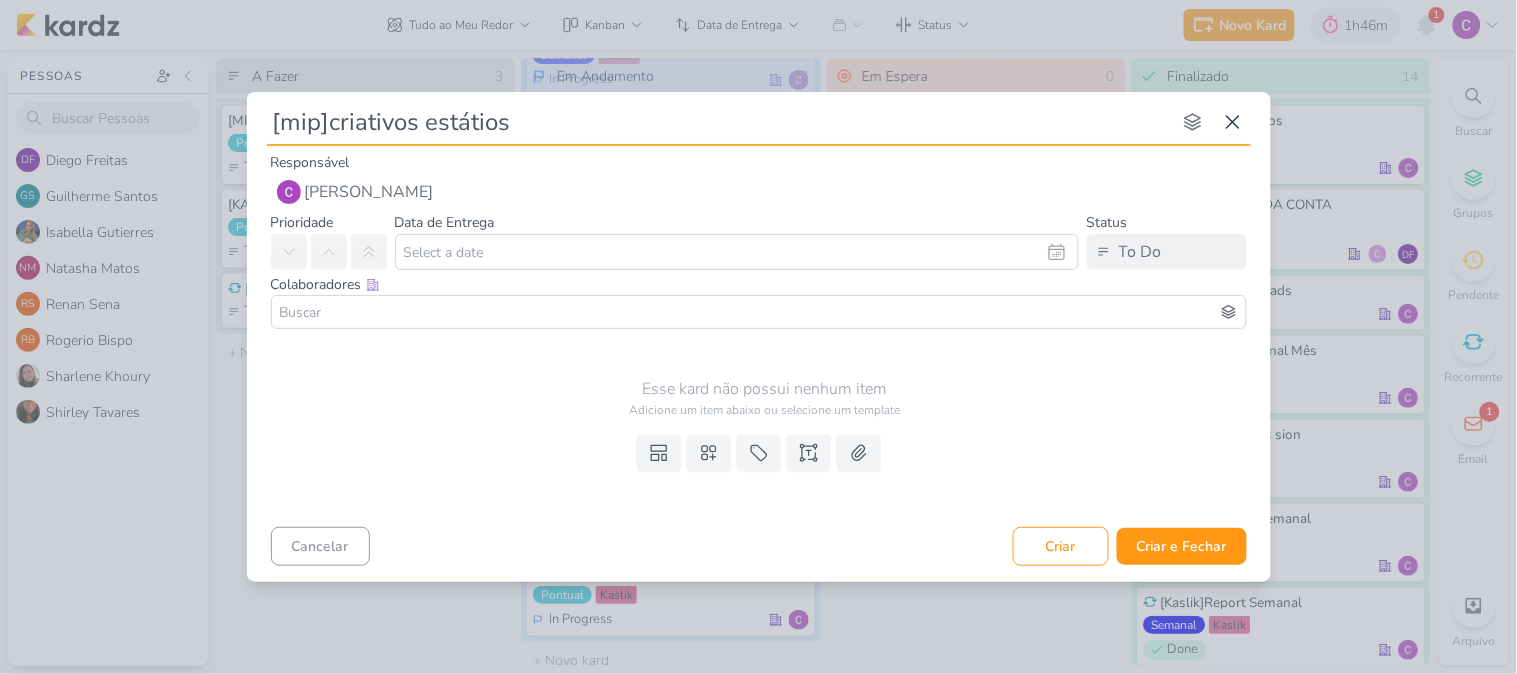 type 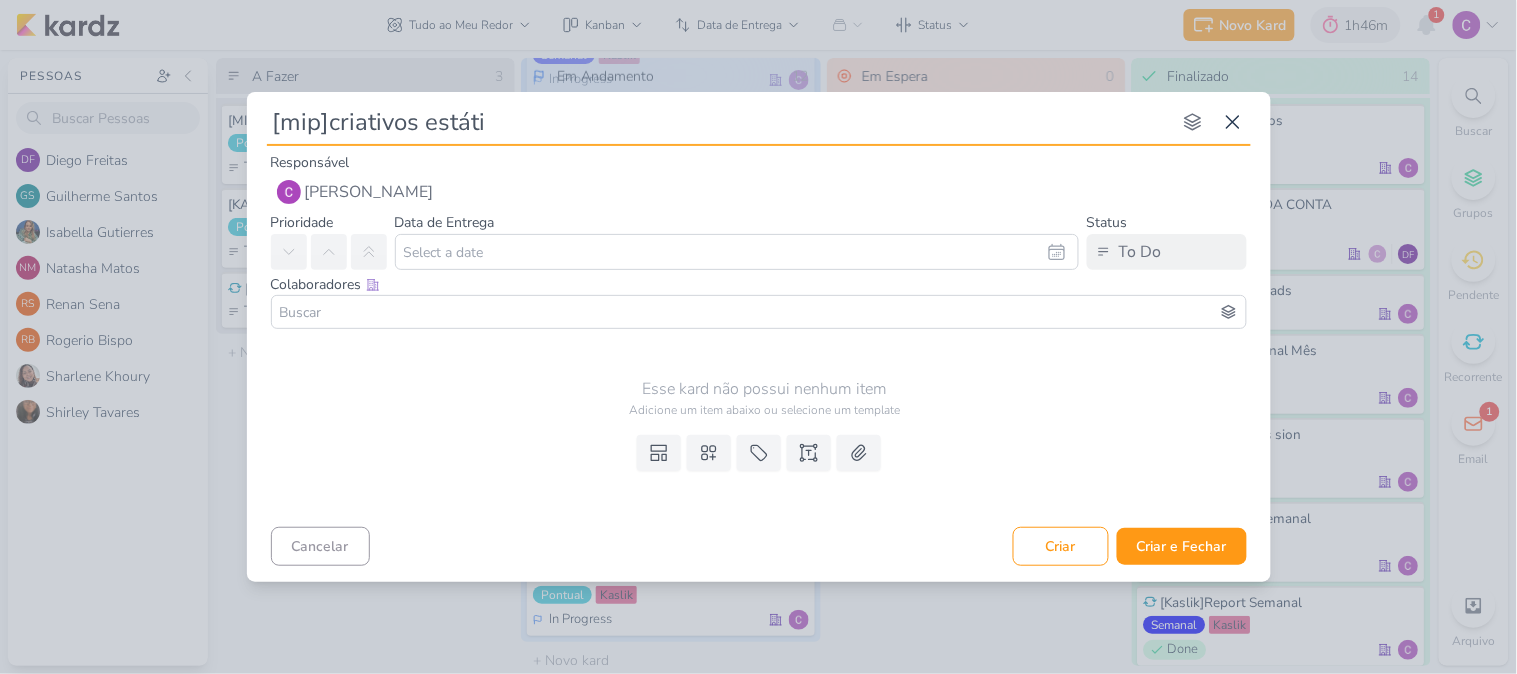 type on "[mip]criativos estátic" 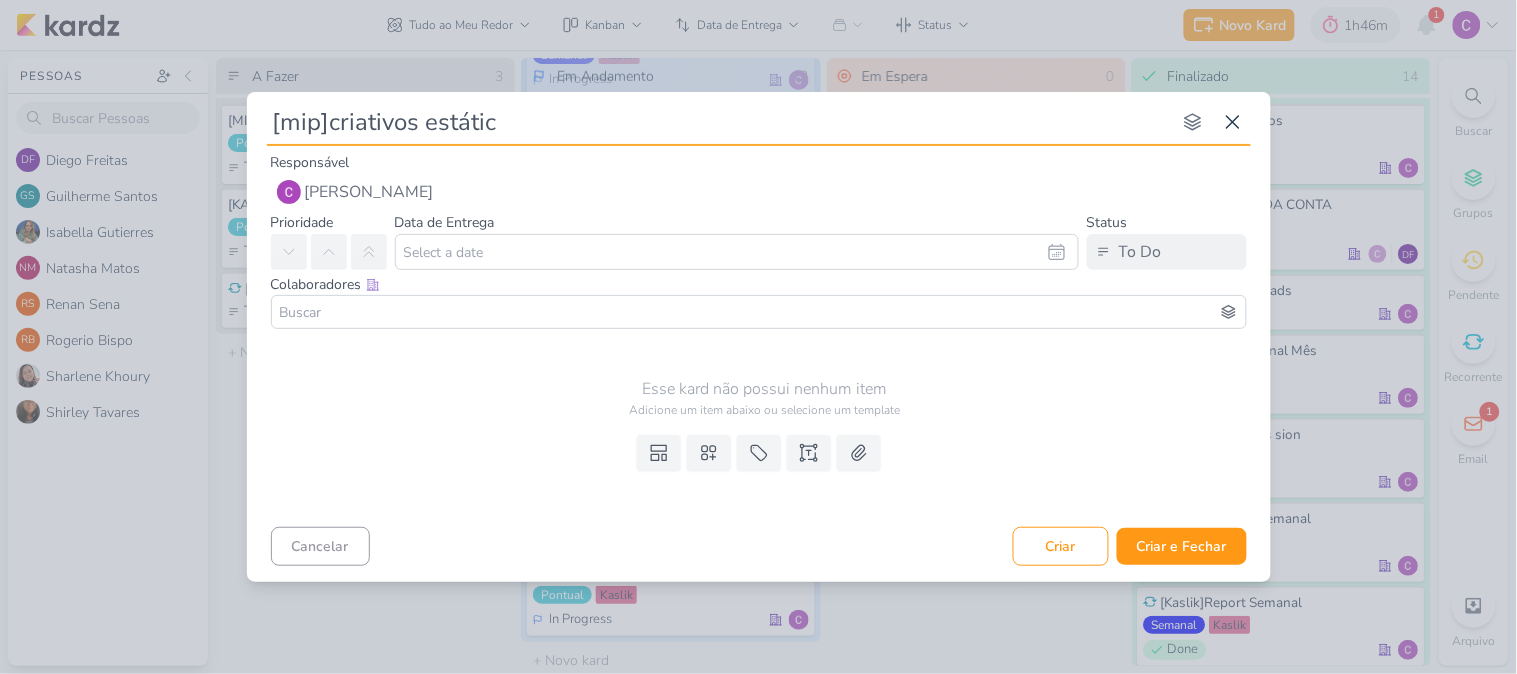 type 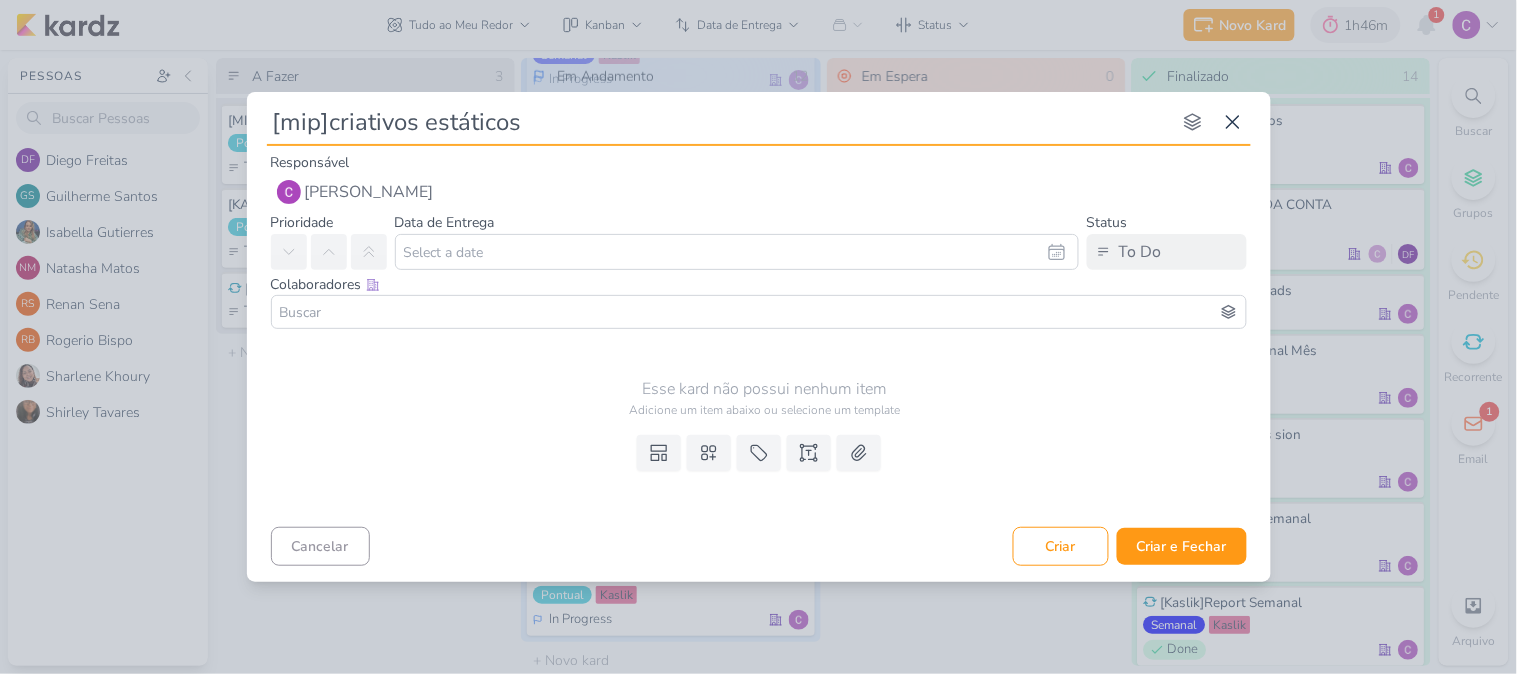 type on "[mip]criativos estáticos" 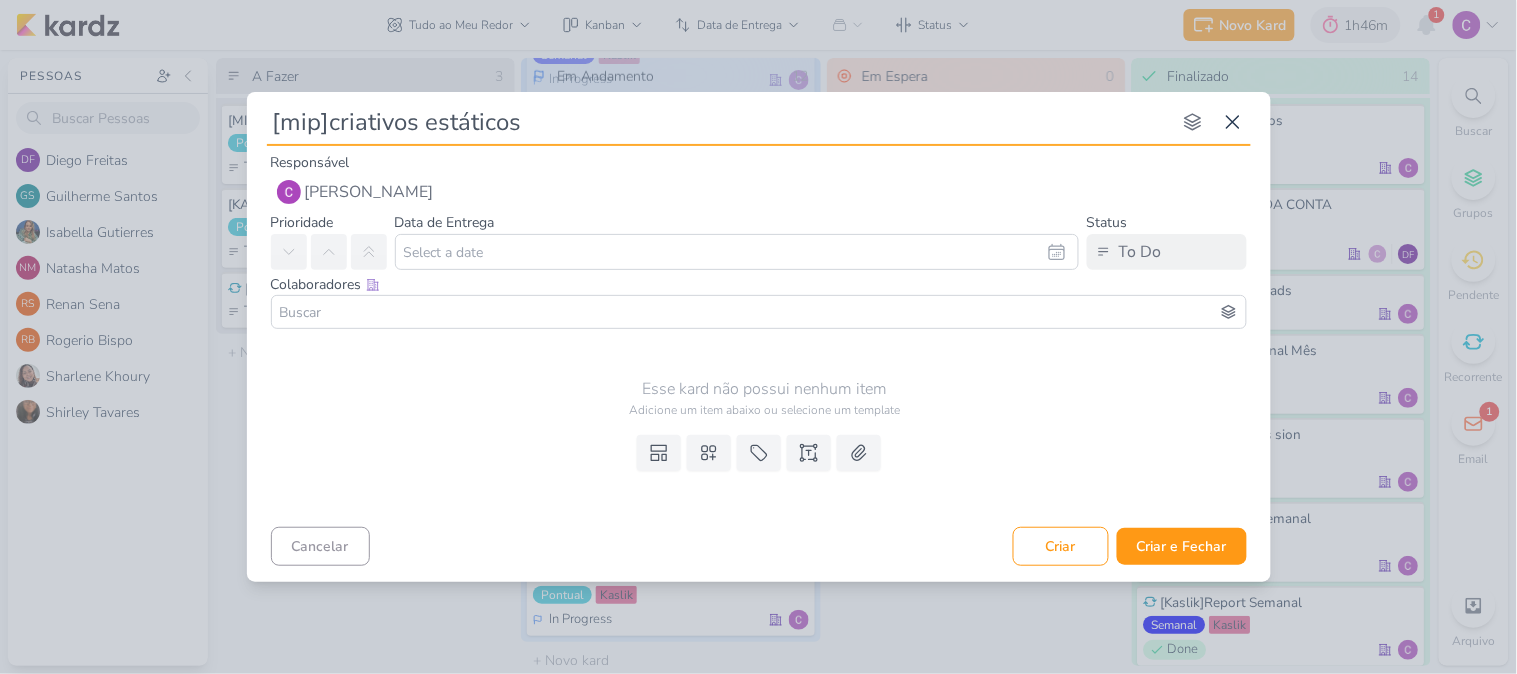 type 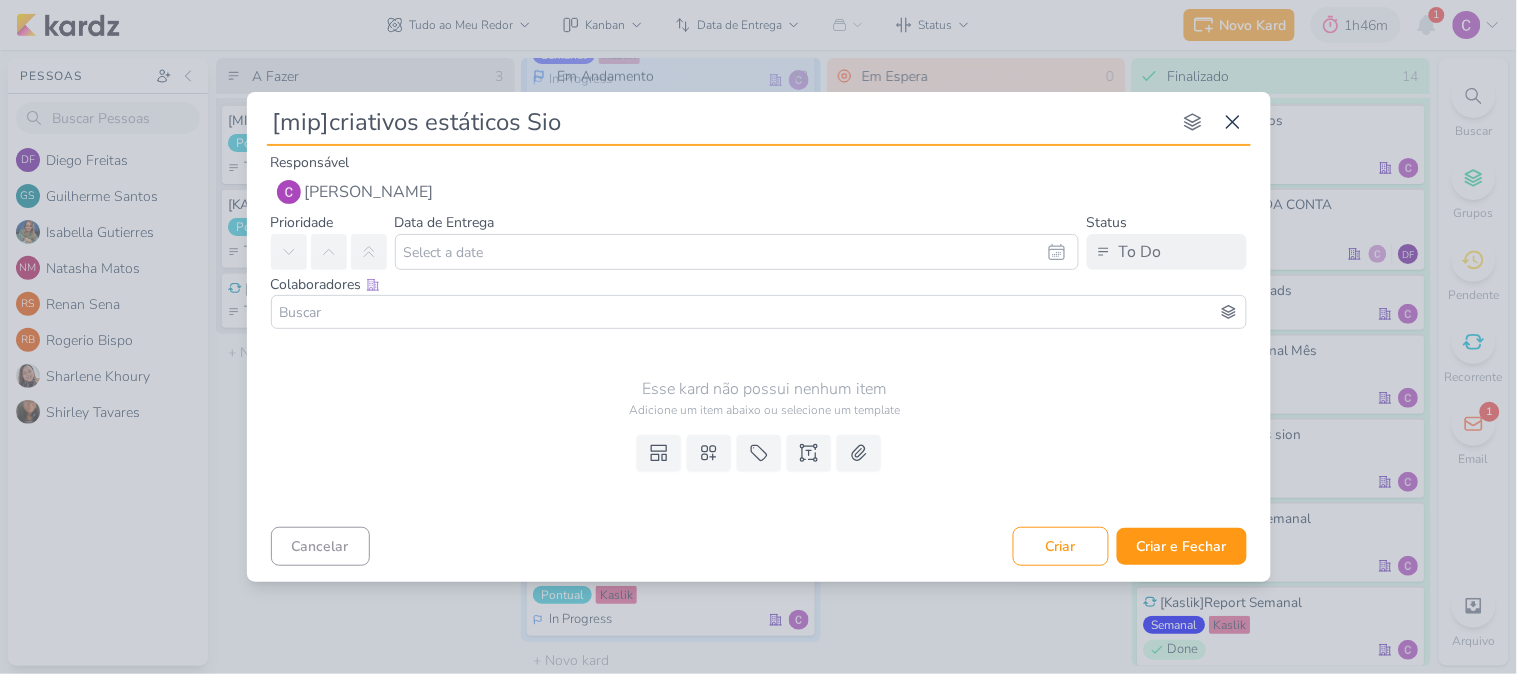 type on "[mip]criativos estáticos Sion" 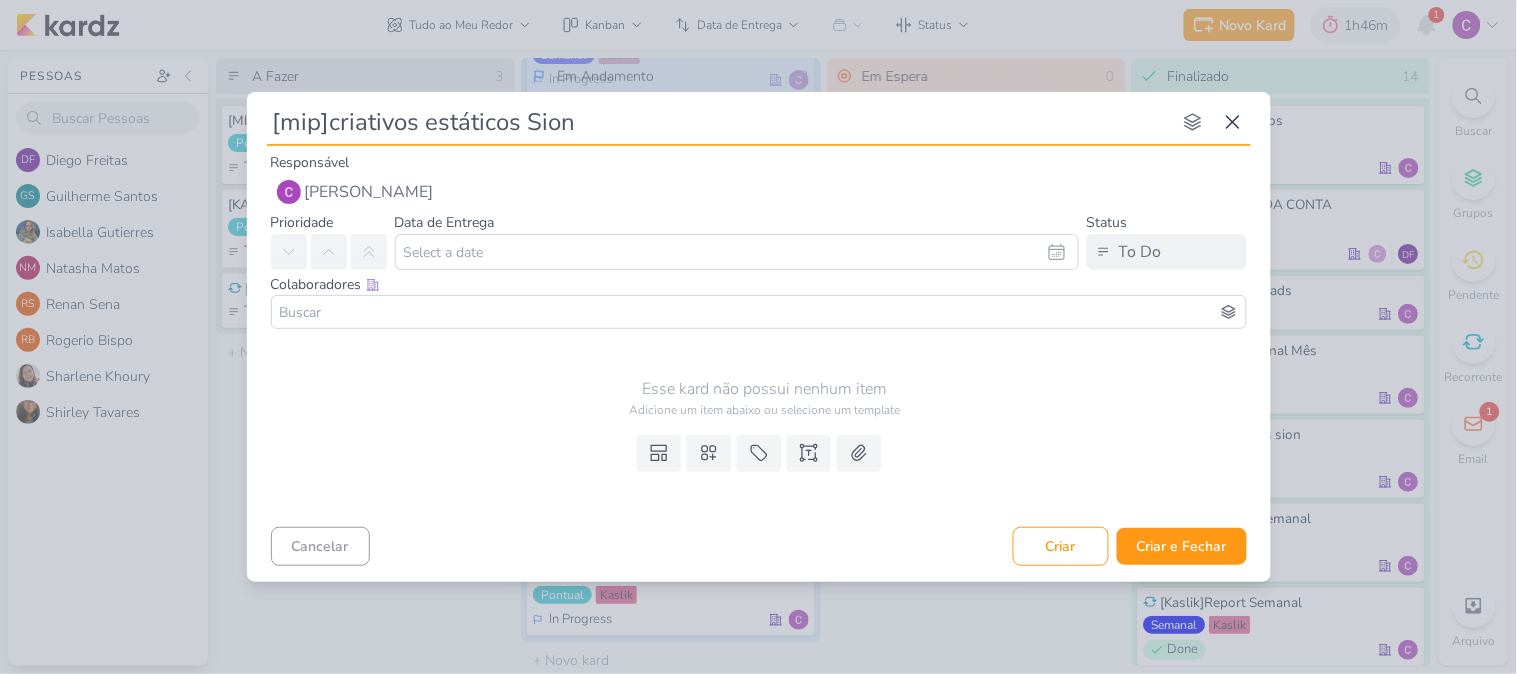 type 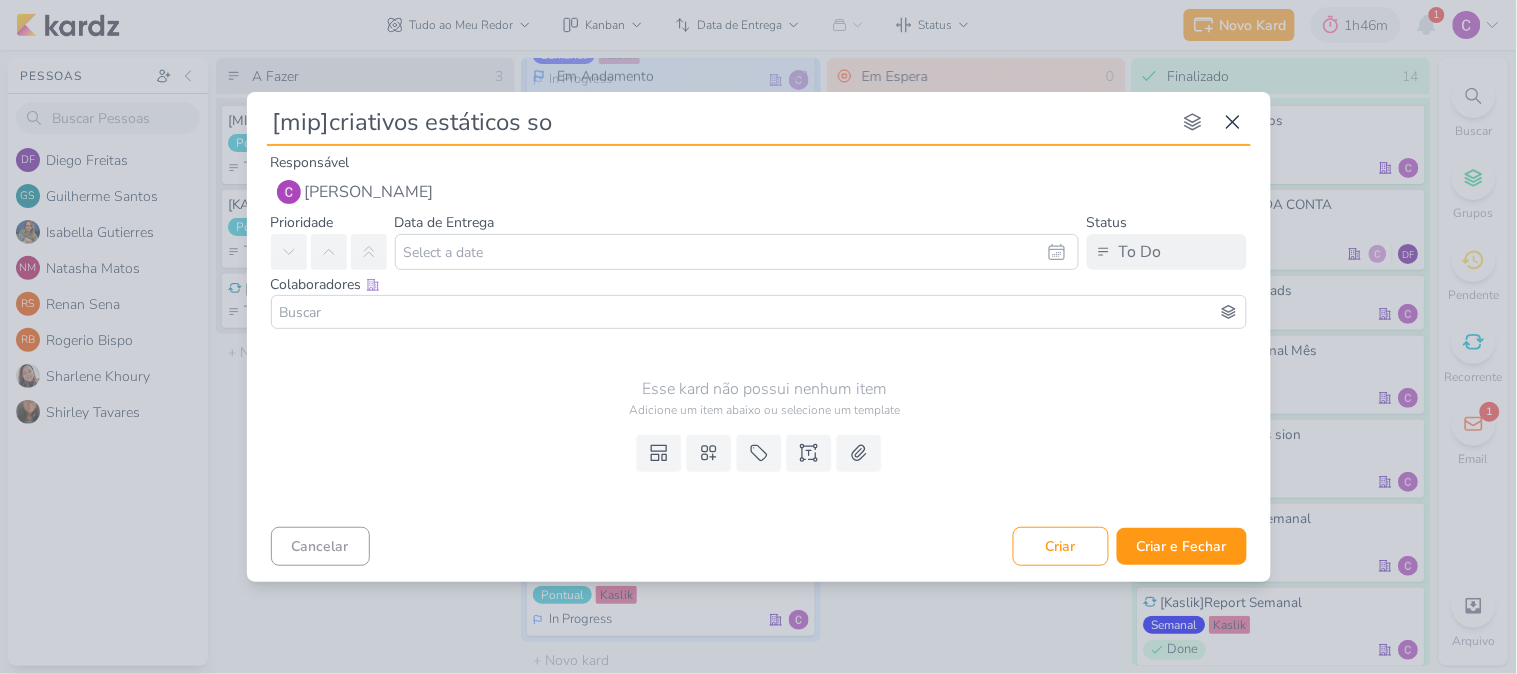 type on "[mip]criativos estáticos son" 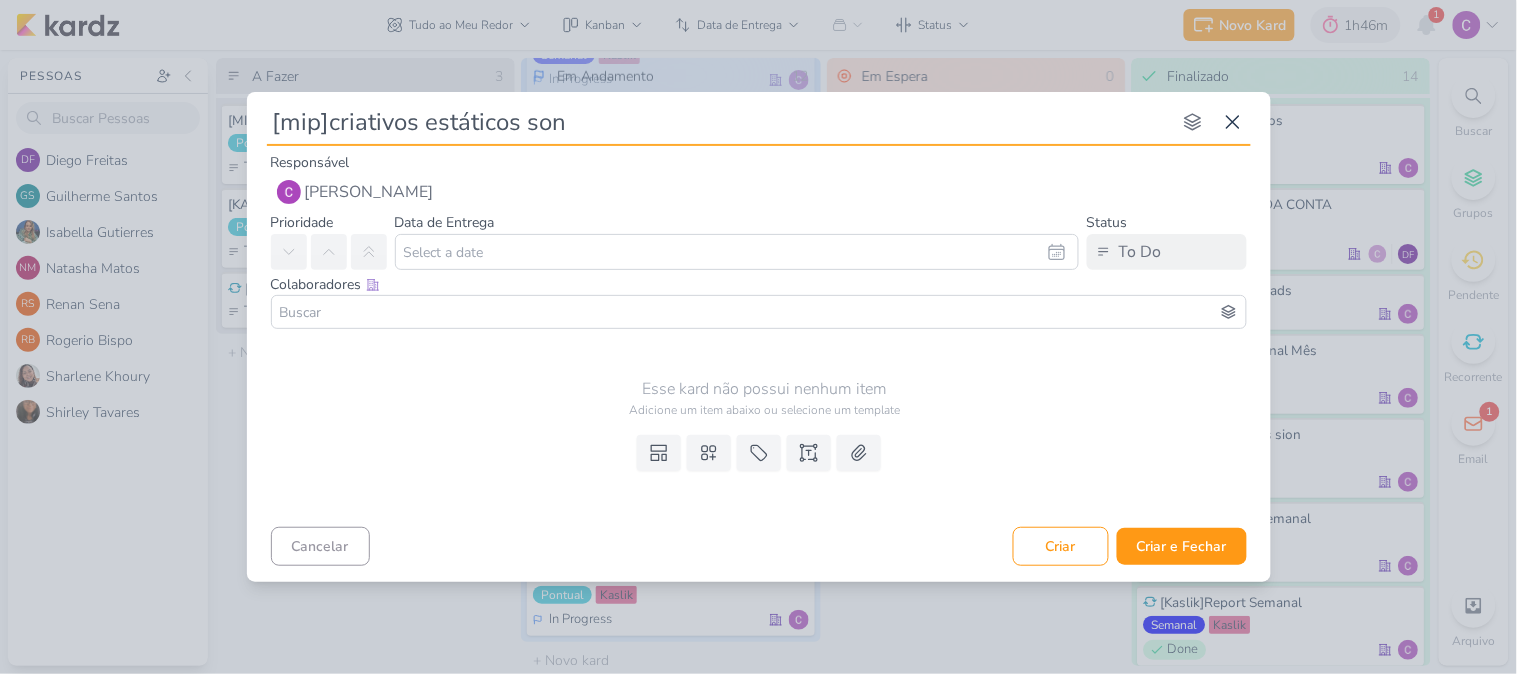 type 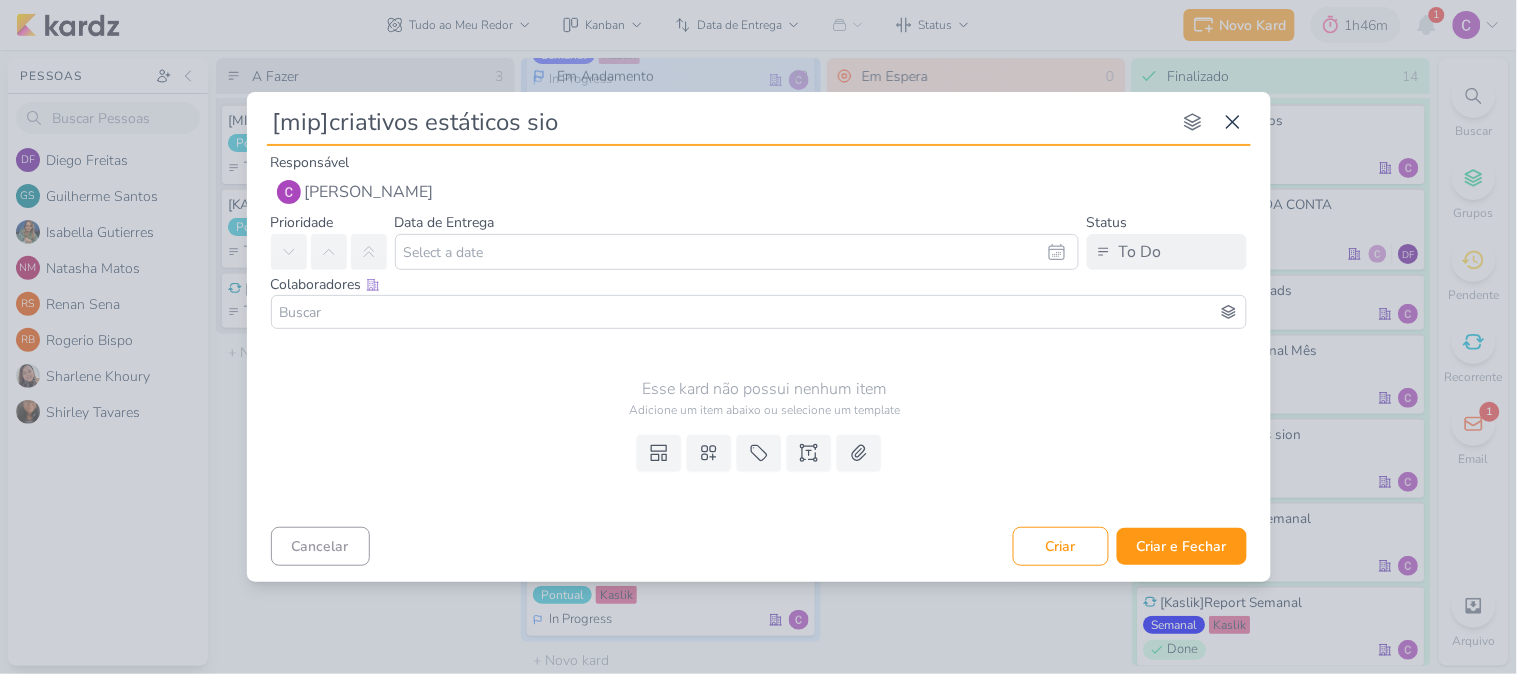 type on "[mip]criativos estáticos sion" 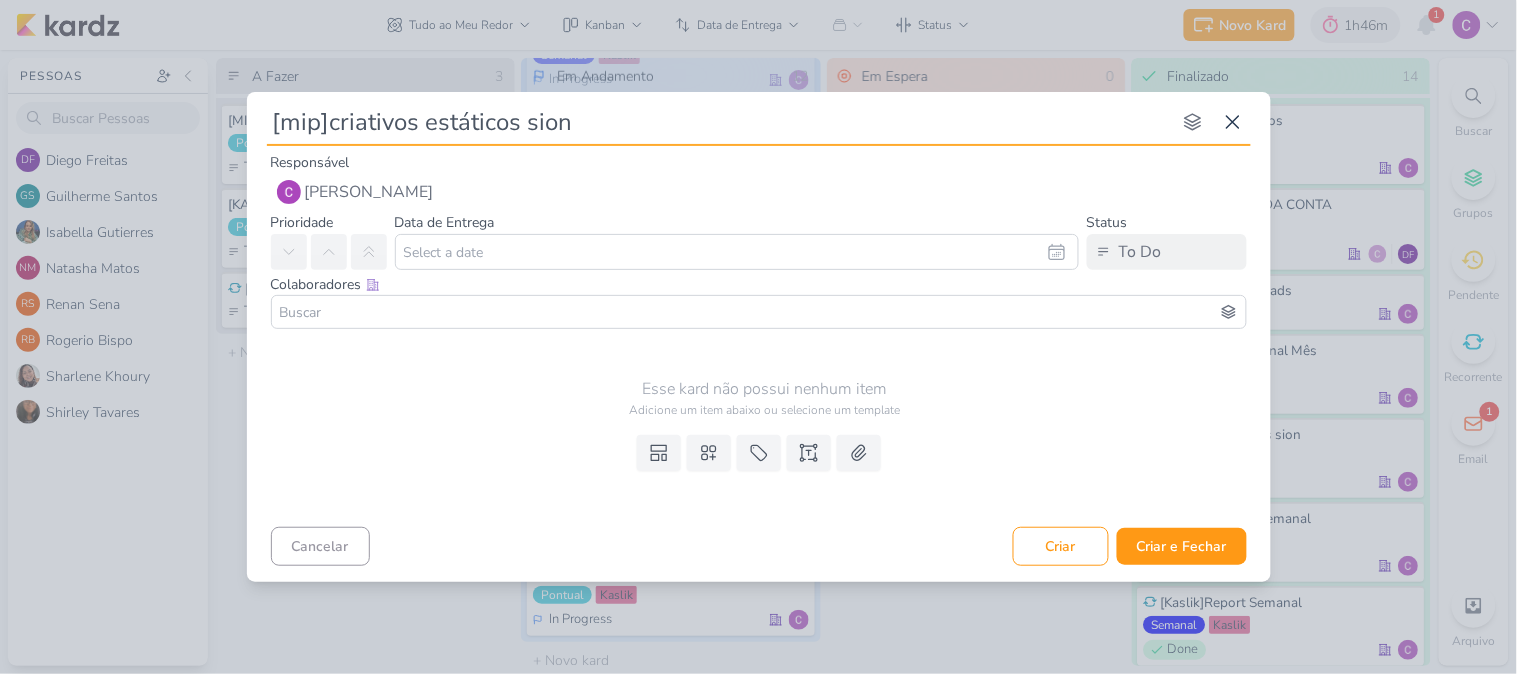 type 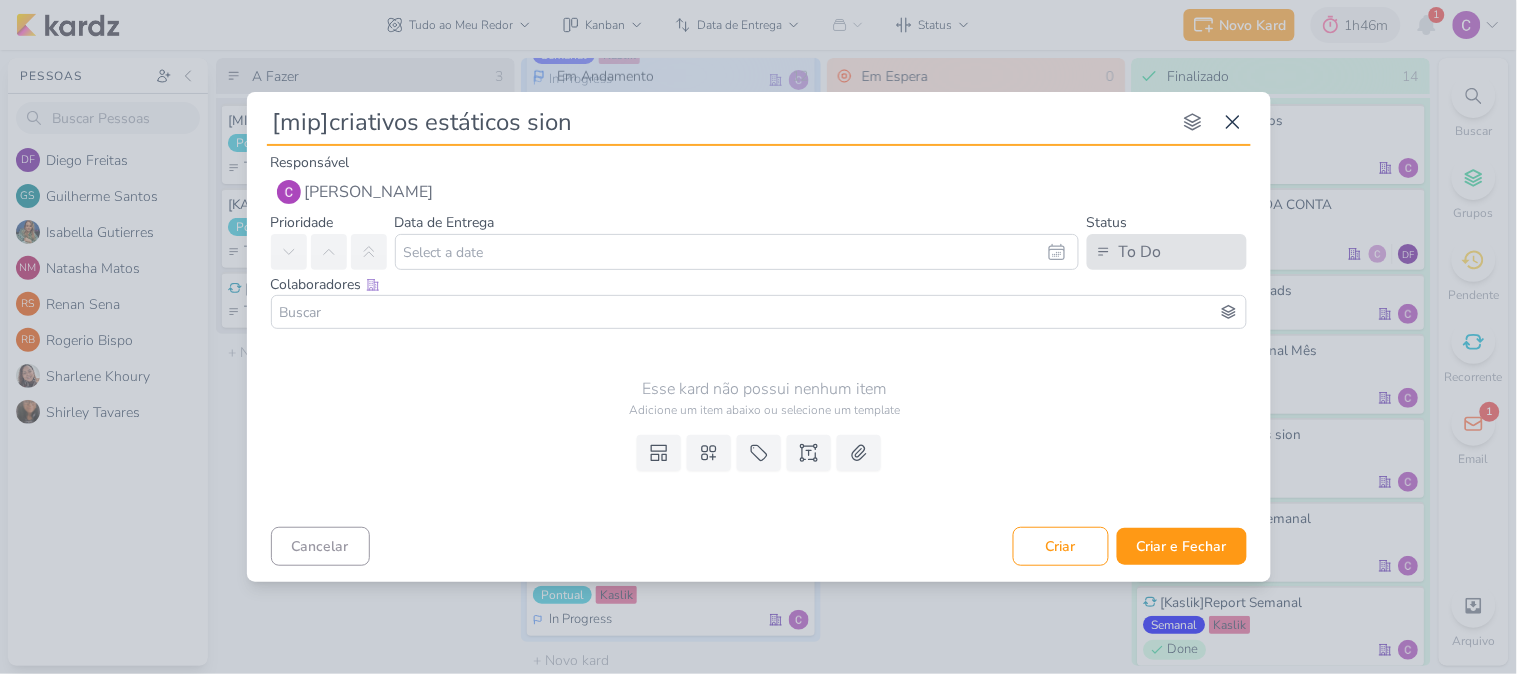 type on "[mip]criativos estáticos sion" 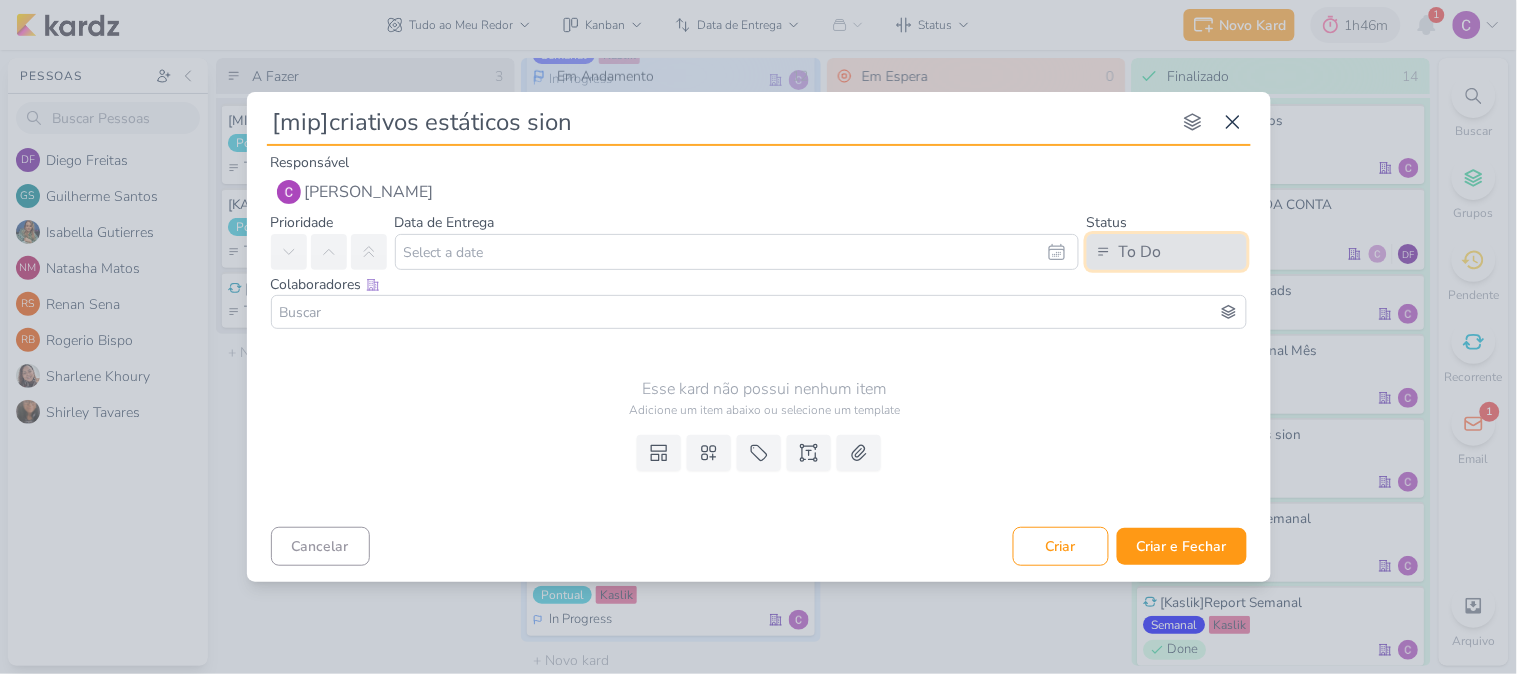 click on "To Do" at bounding box center [1167, 252] 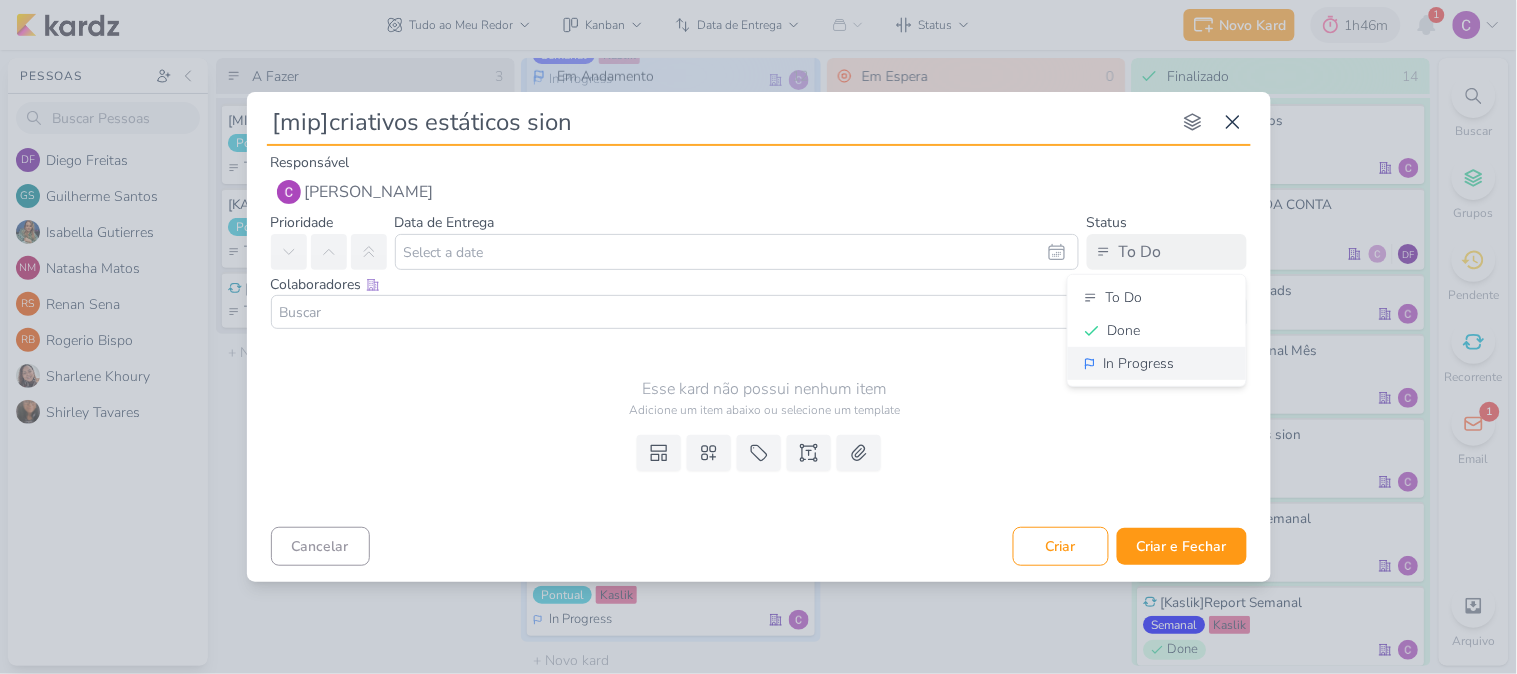 click on "In Progress" at bounding box center [1139, 363] 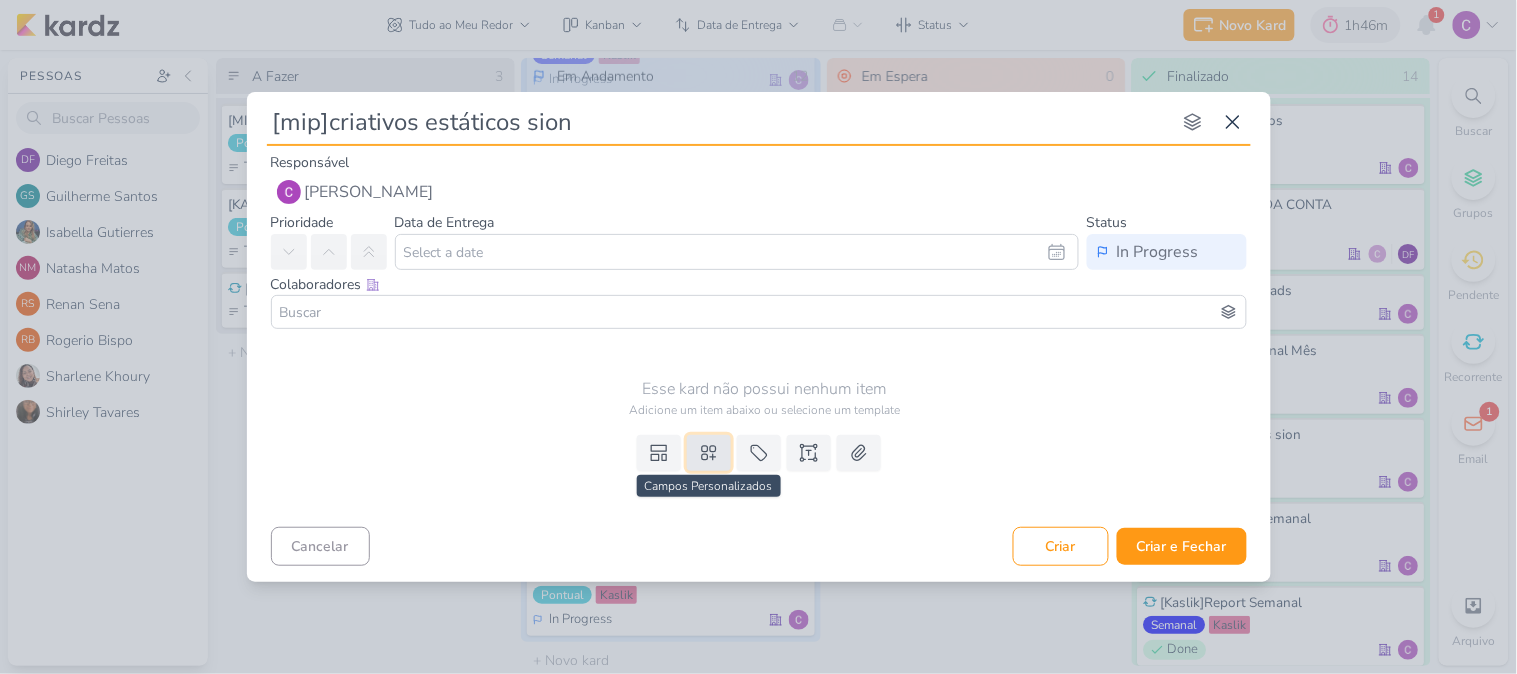 click 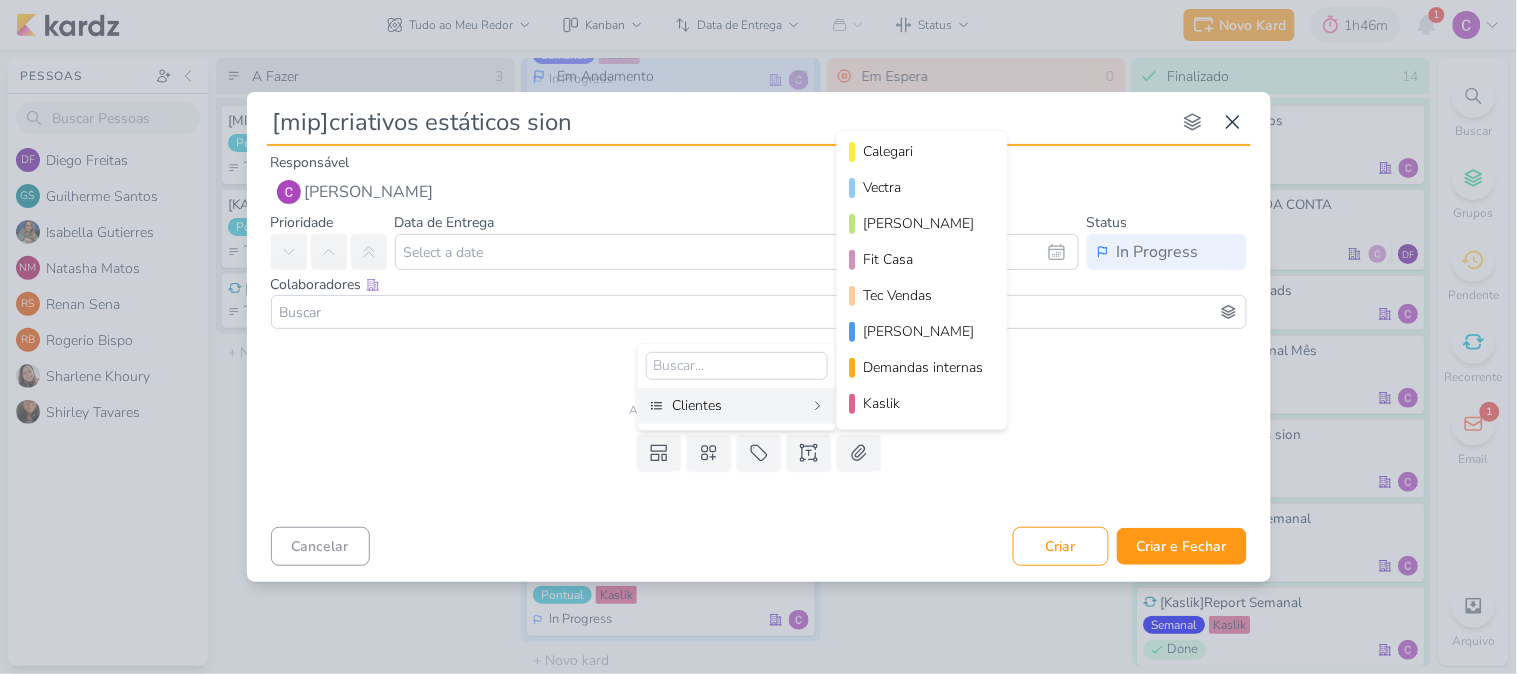 scroll, scrollTop: 290, scrollLeft: 0, axis: vertical 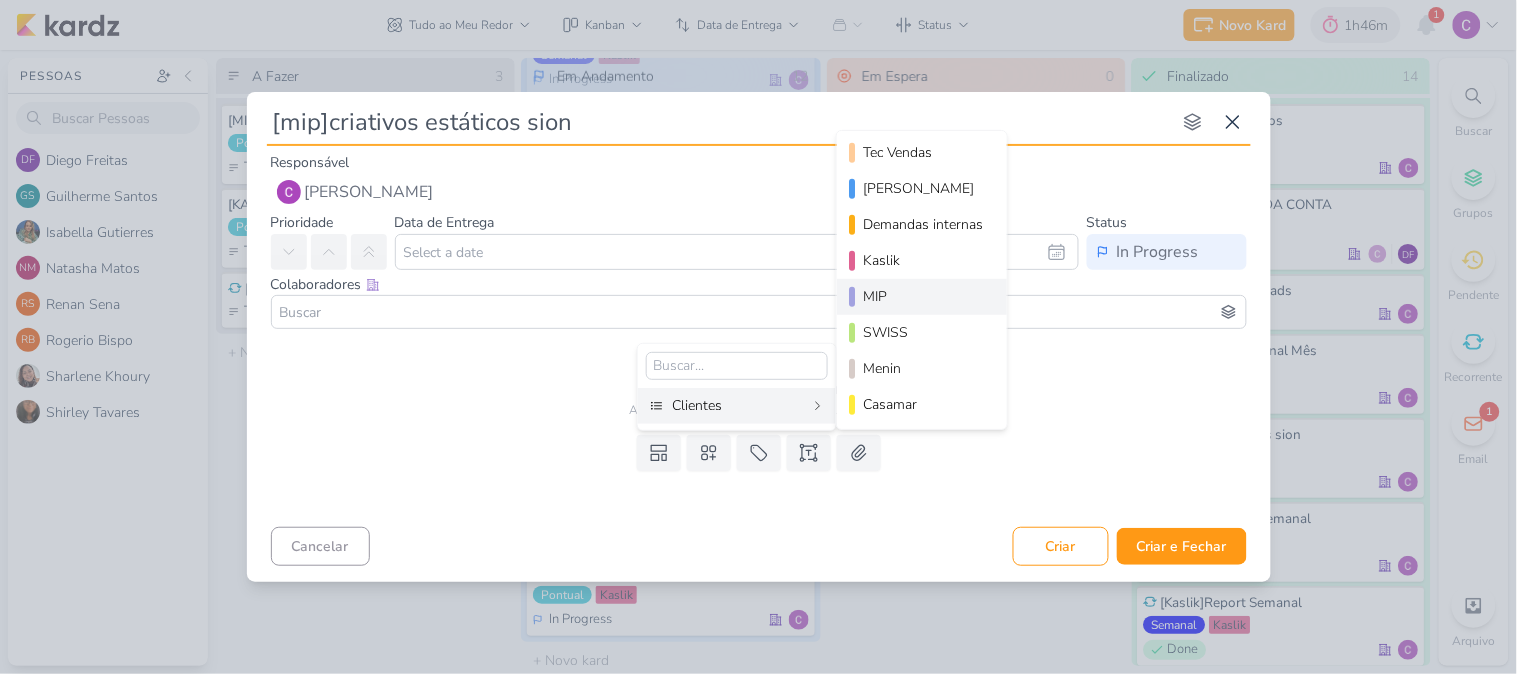 click on "MIP" at bounding box center [923, 296] 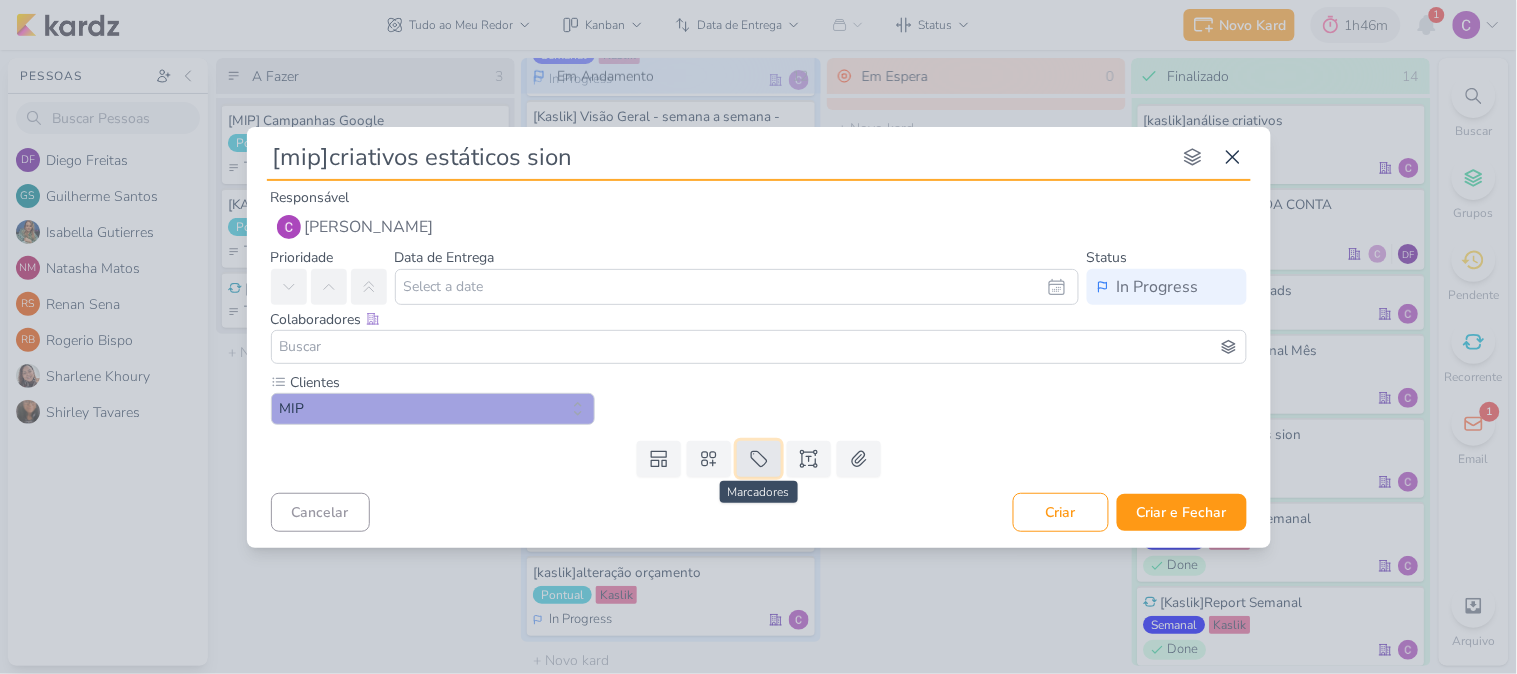 click at bounding box center [759, 459] 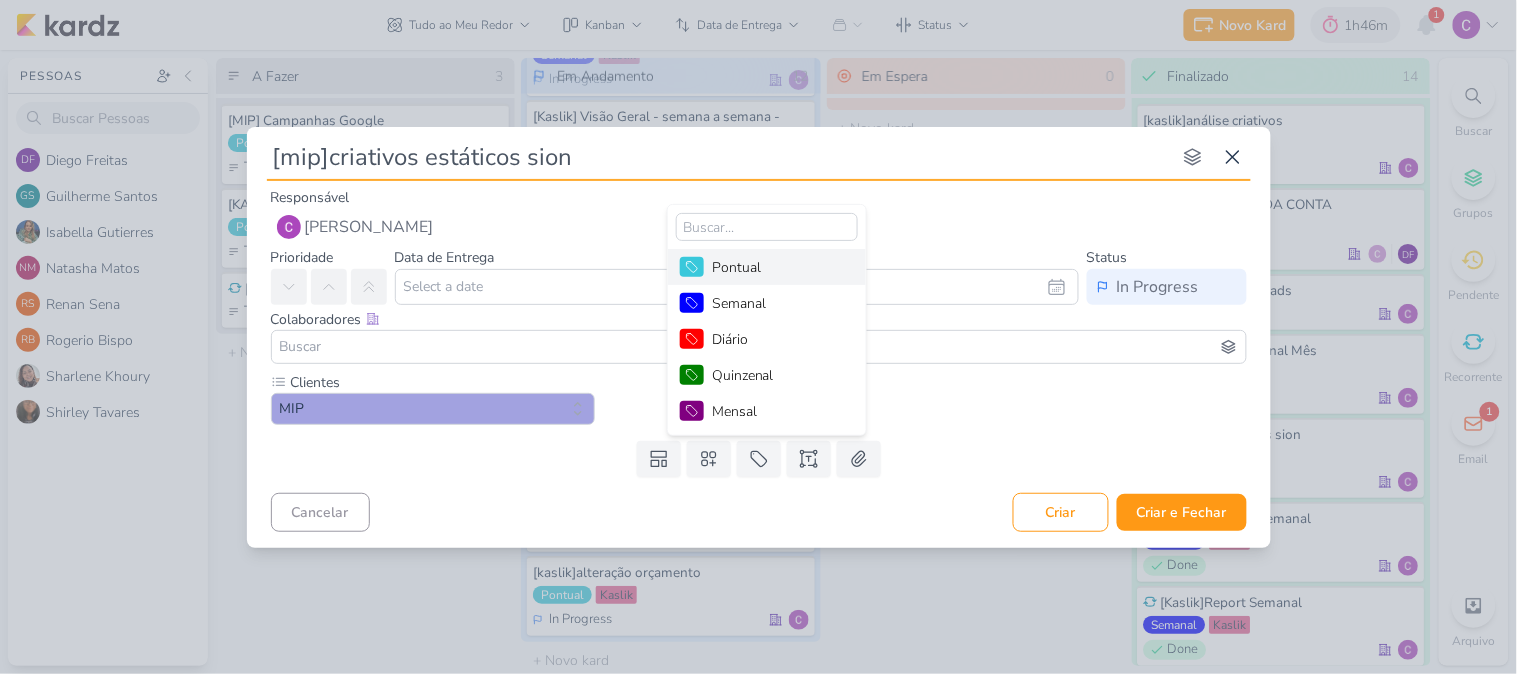 click on "Pontual" at bounding box center [767, 267] 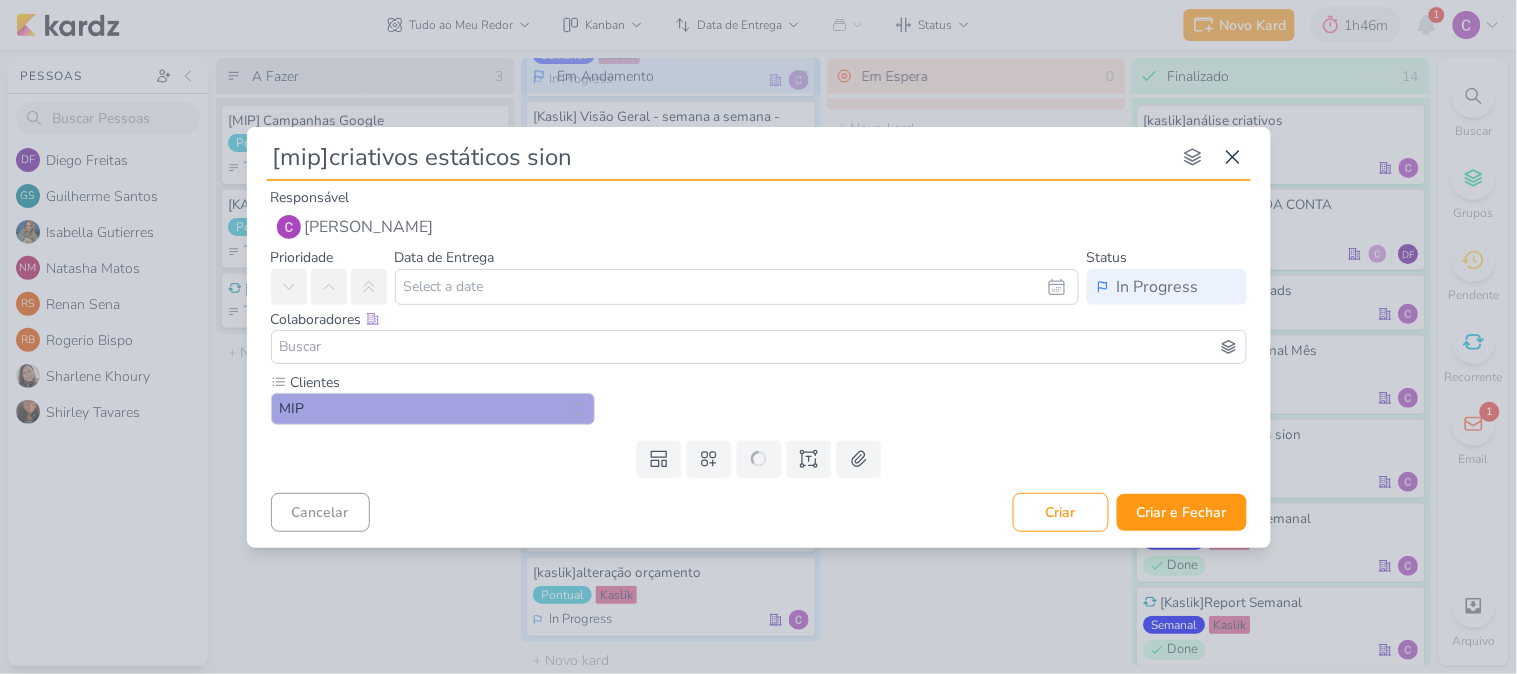 type 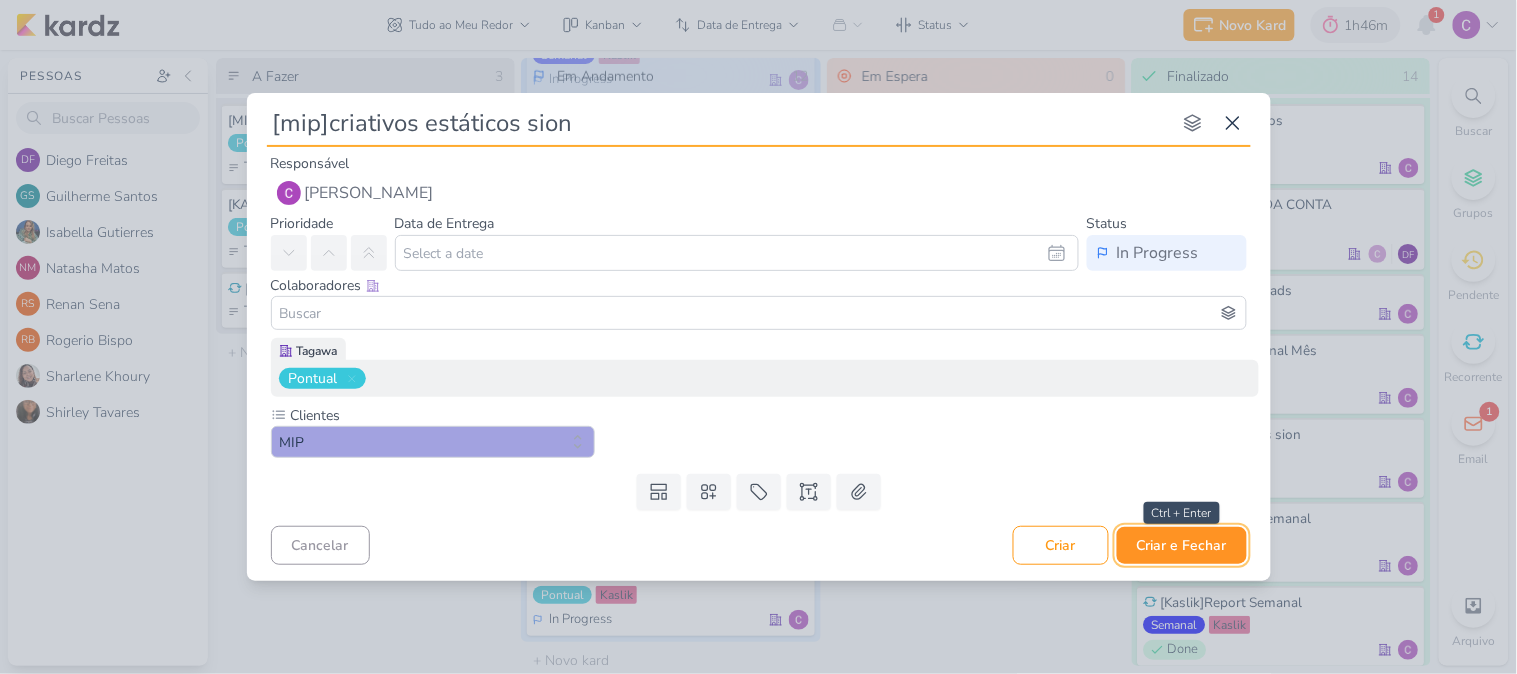 click on "Criar e Fechar" at bounding box center [1182, 545] 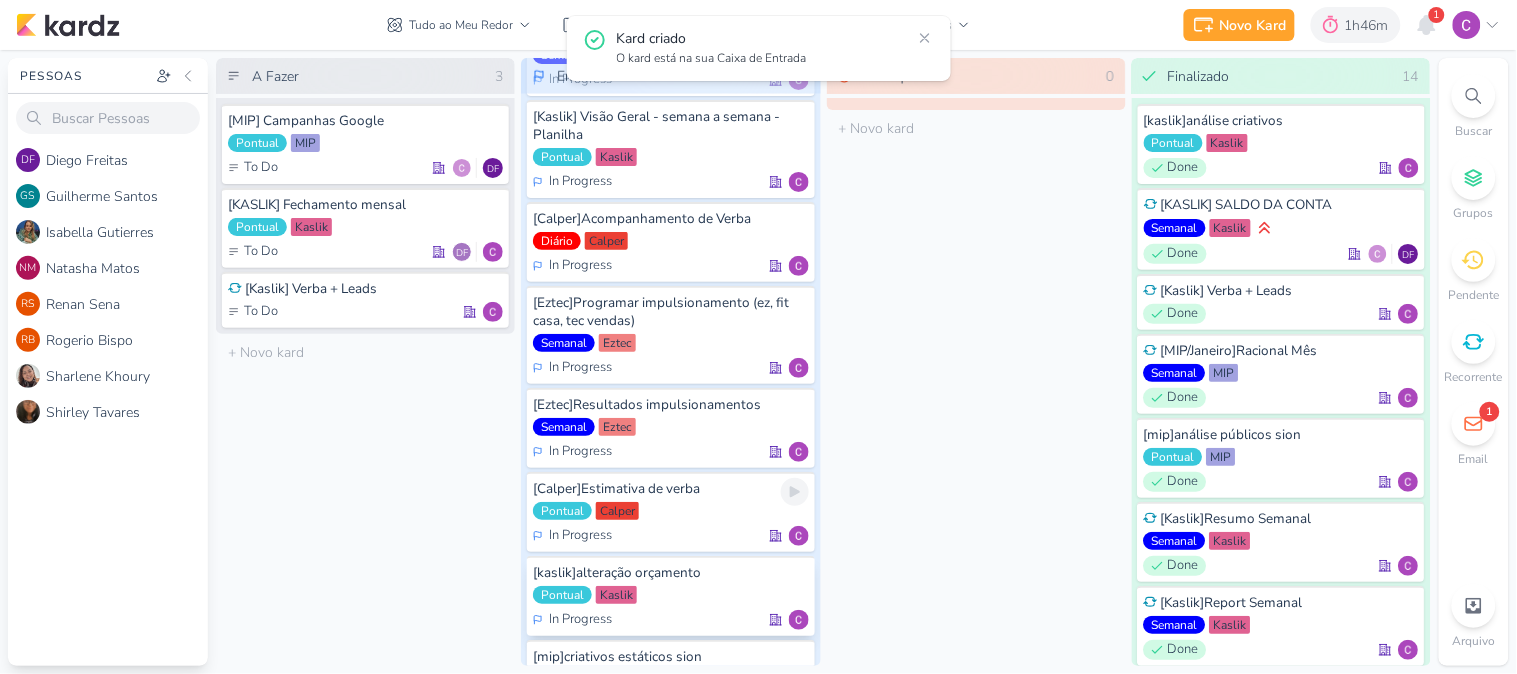 scroll, scrollTop: 592, scrollLeft: 0, axis: vertical 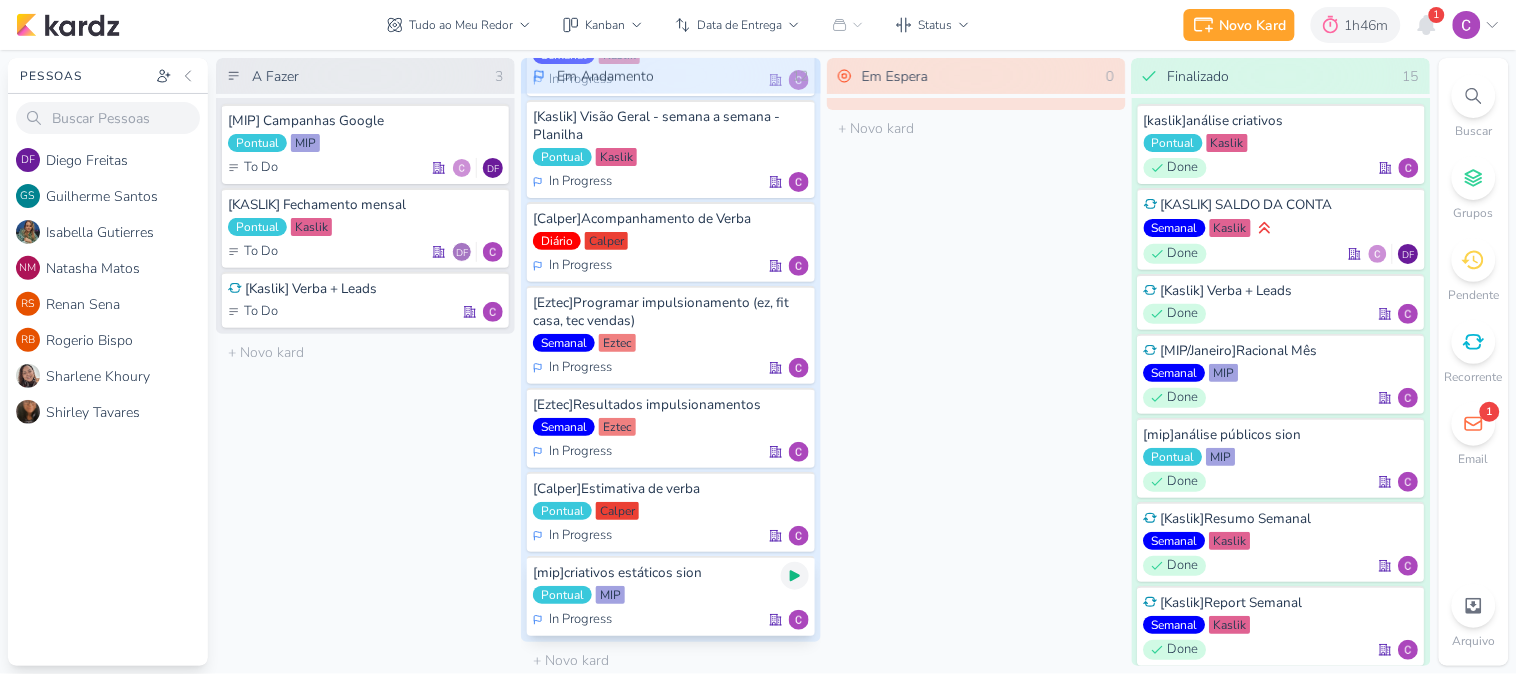 click 